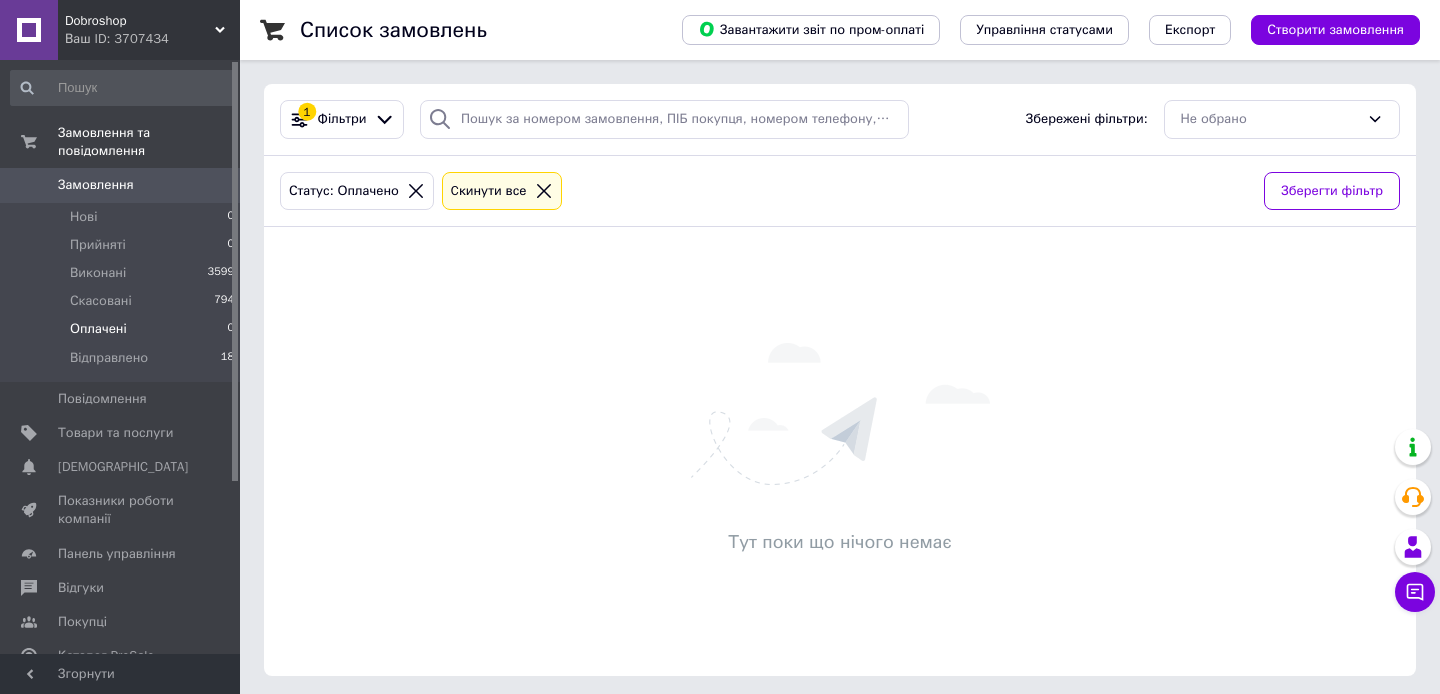 scroll, scrollTop: 0, scrollLeft: 0, axis: both 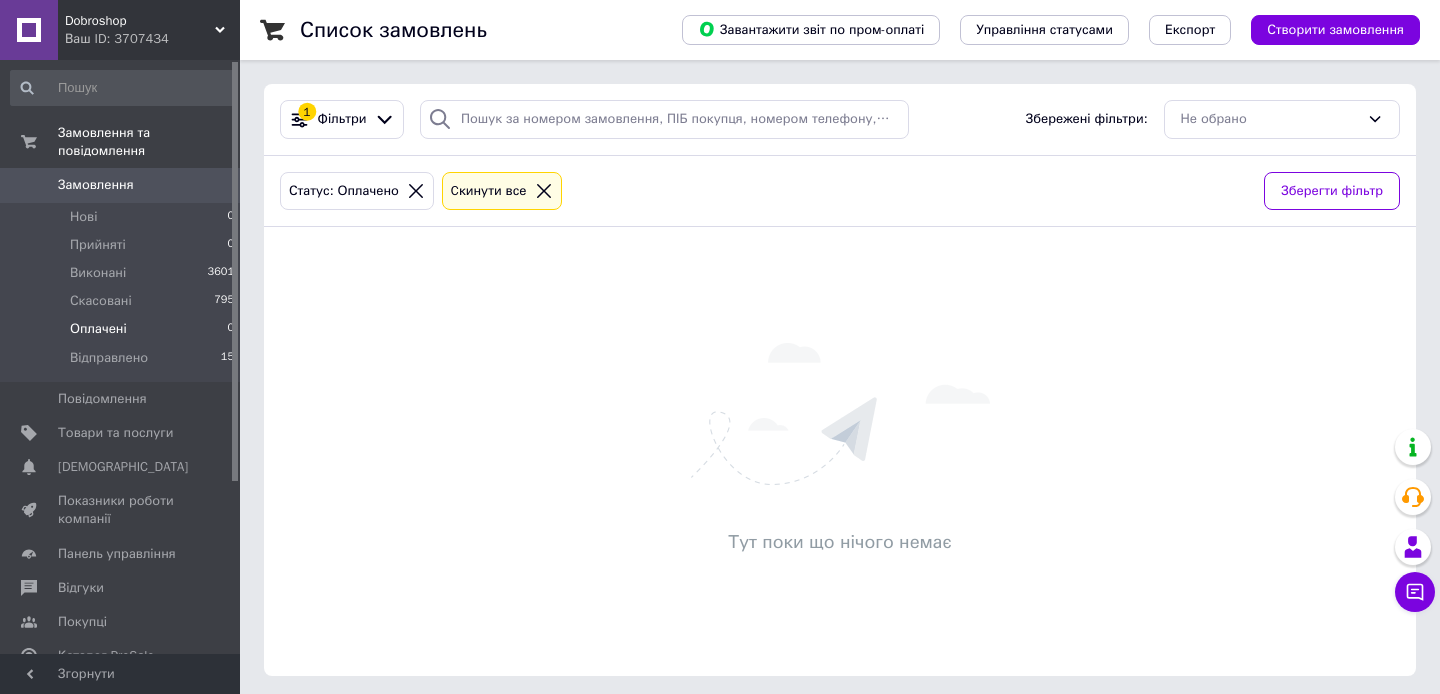 click on "Оплачені 0" at bounding box center [123, 329] 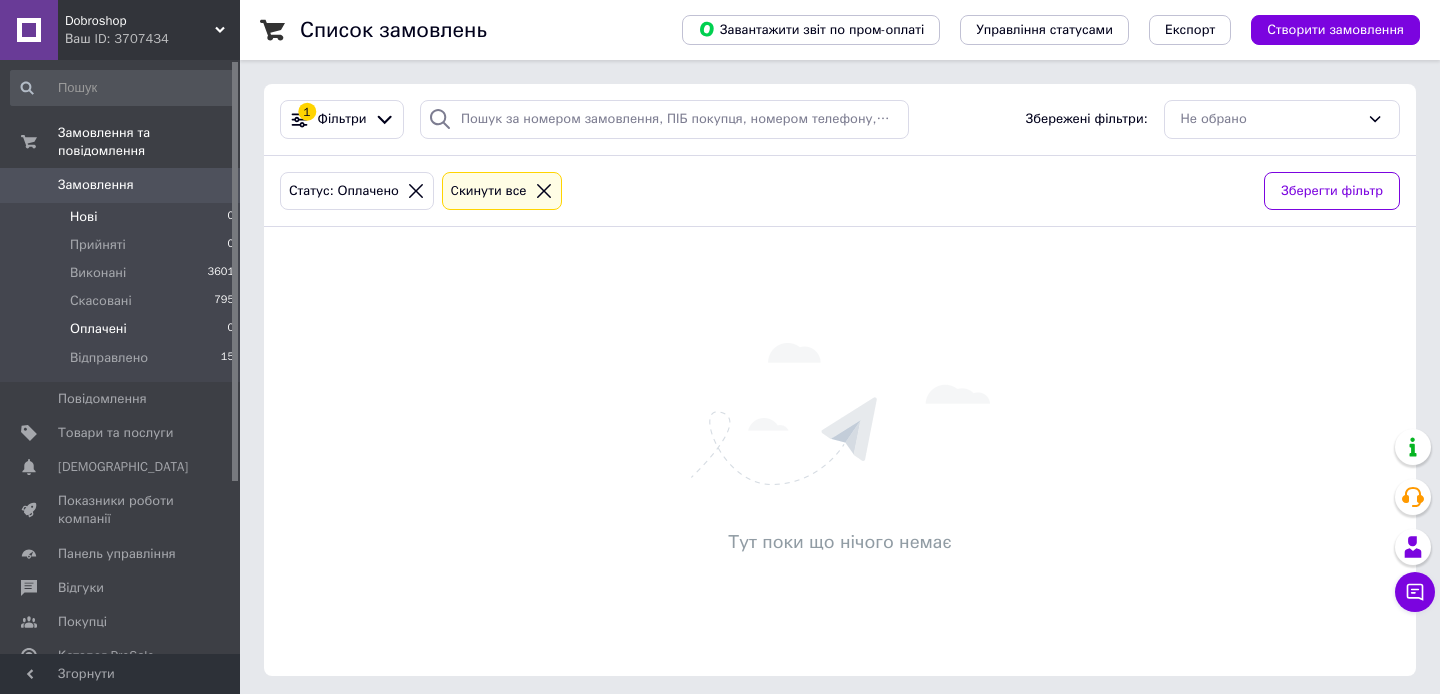click on "Нові 0" at bounding box center [123, 217] 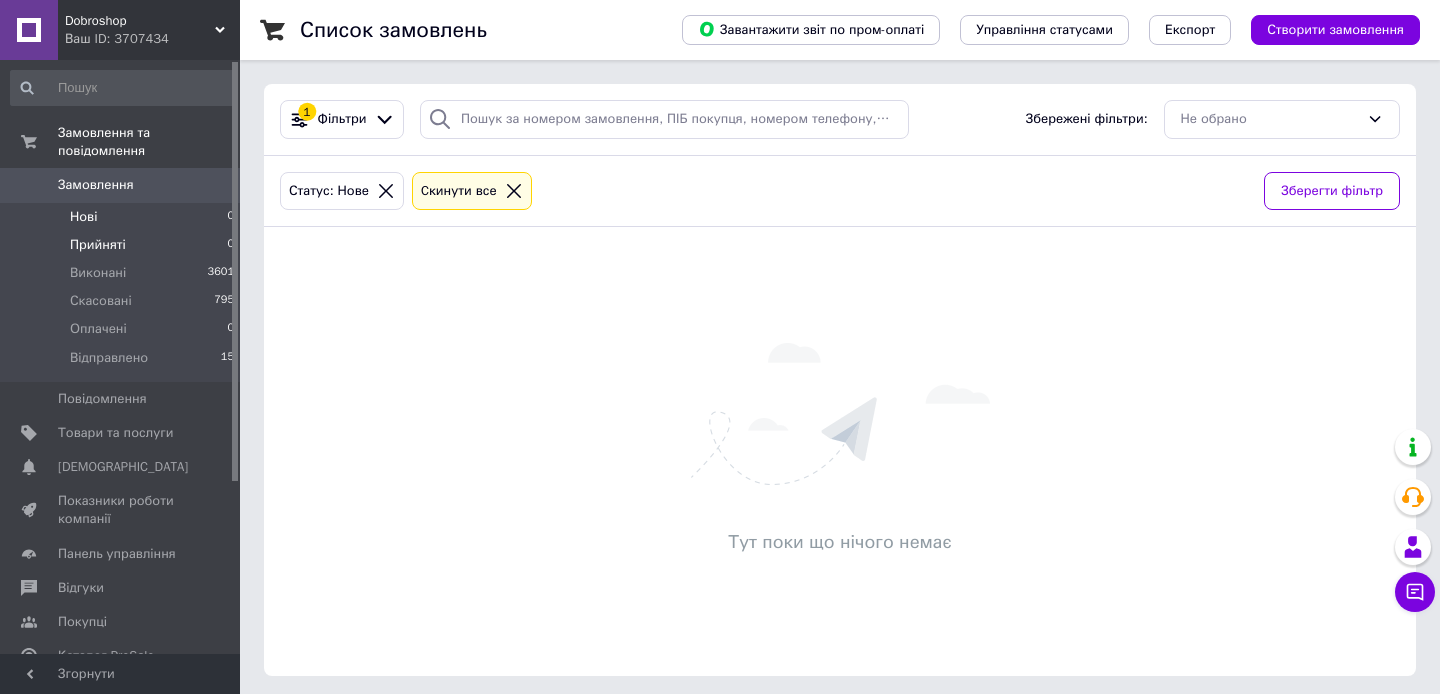 click on "Прийняті 0" at bounding box center (123, 245) 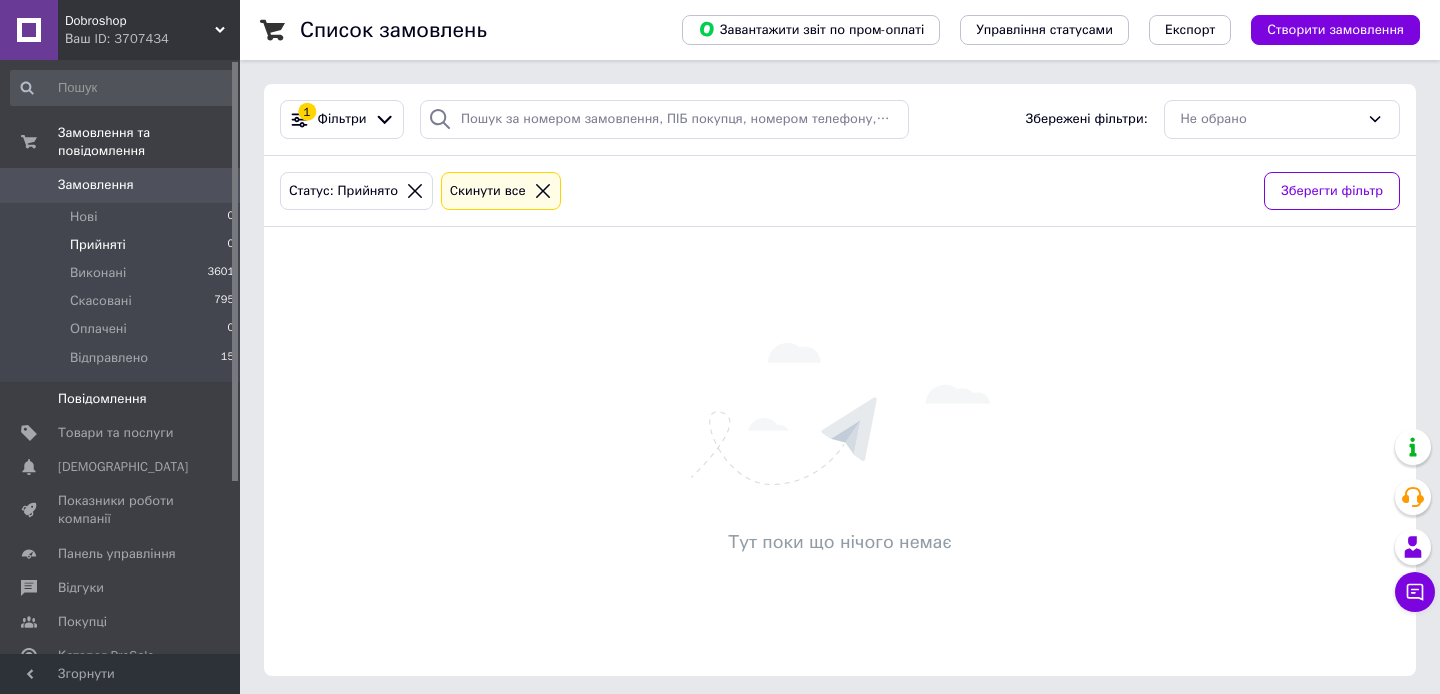 click on "Повідомлення 0" at bounding box center [123, 399] 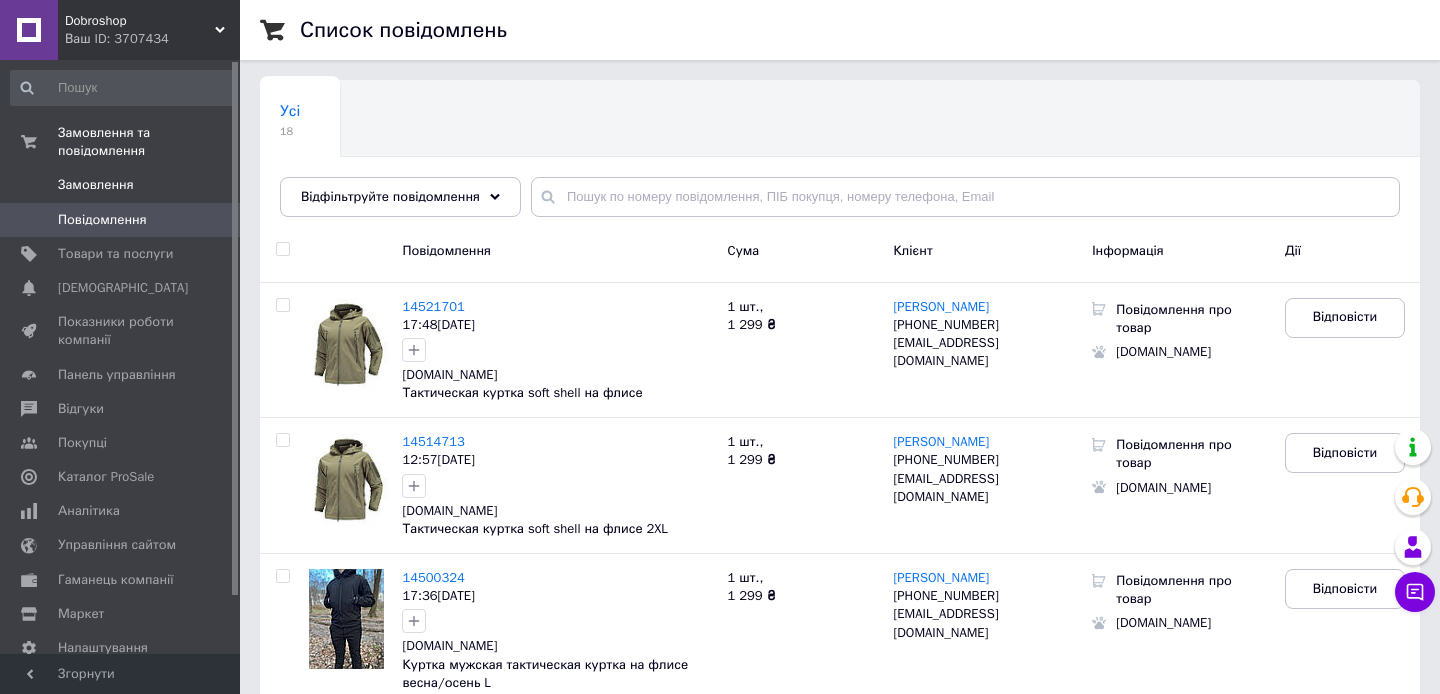 click on "Замовлення 0" at bounding box center (123, 185) 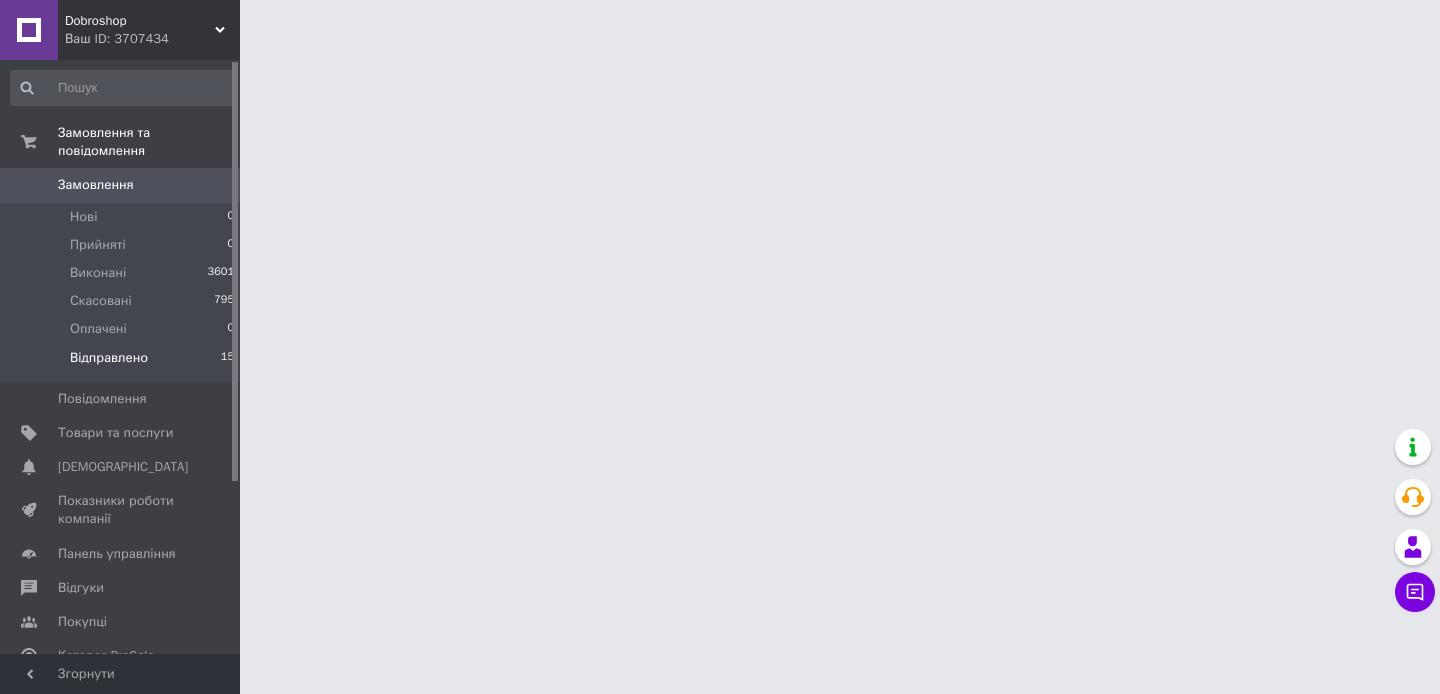 click on "Відправлено 15" at bounding box center (123, 363) 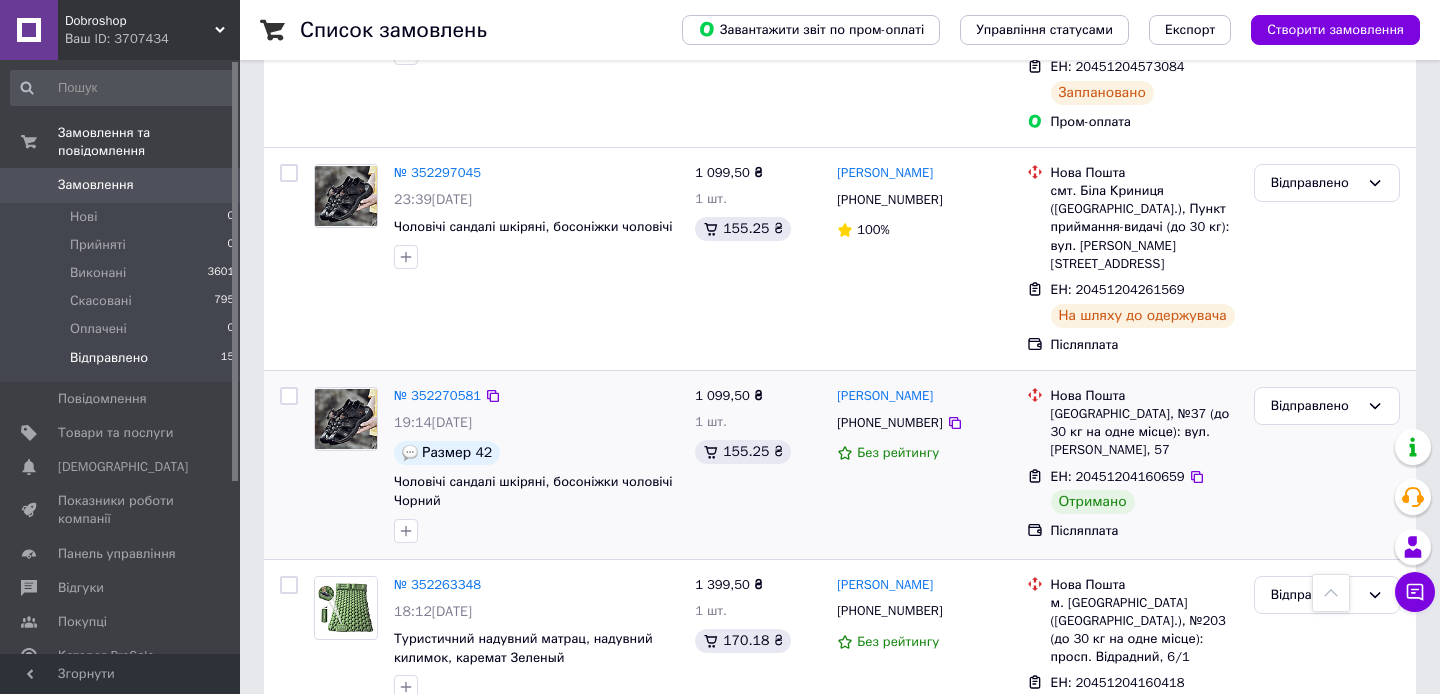scroll, scrollTop: 770, scrollLeft: 0, axis: vertical 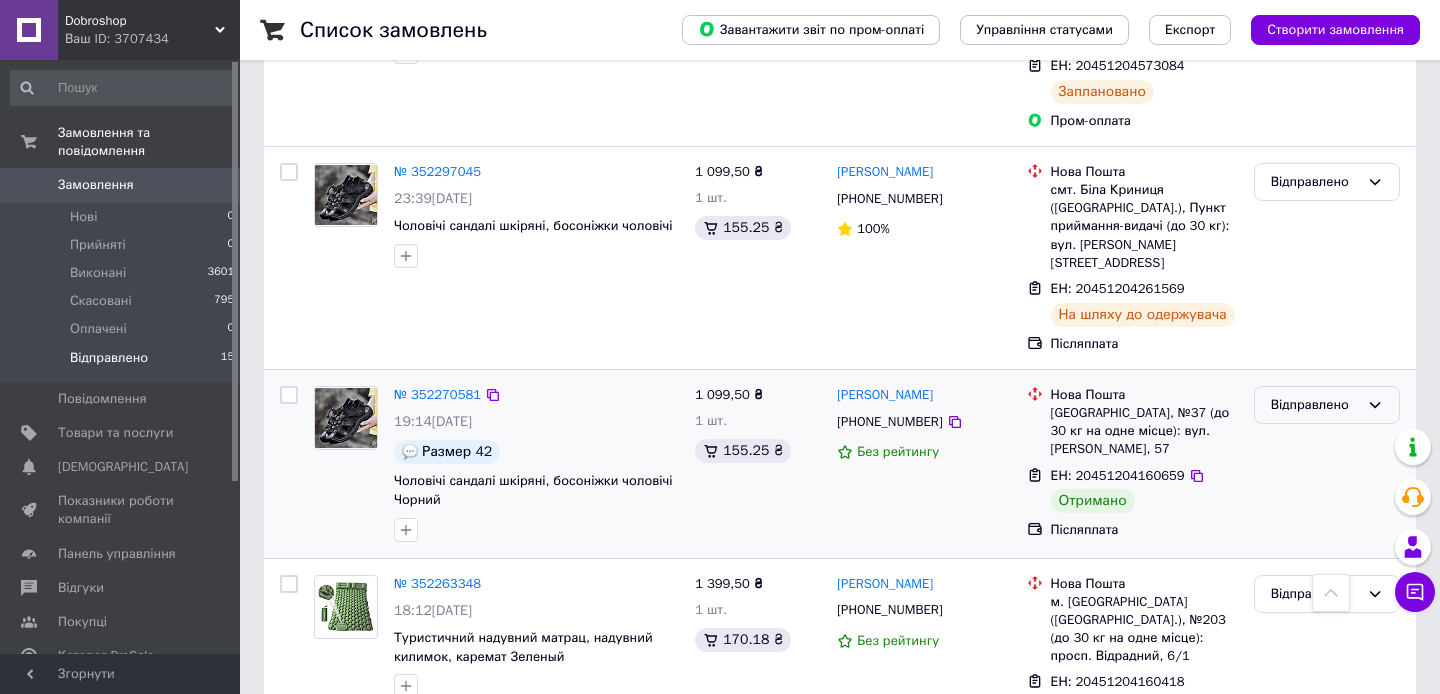 click on "Відправлено" at bounding box center (1315, 405) 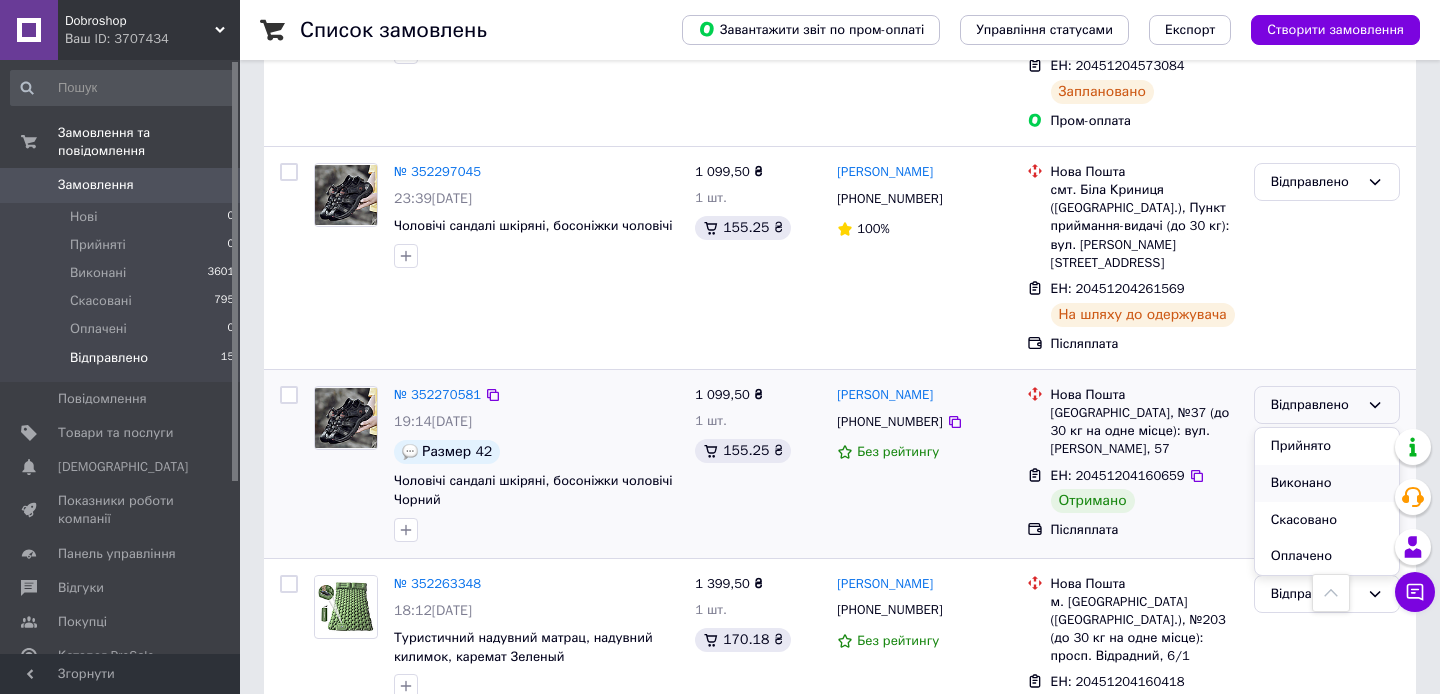 click on "Виконано" at bounding box center (1327, 483) 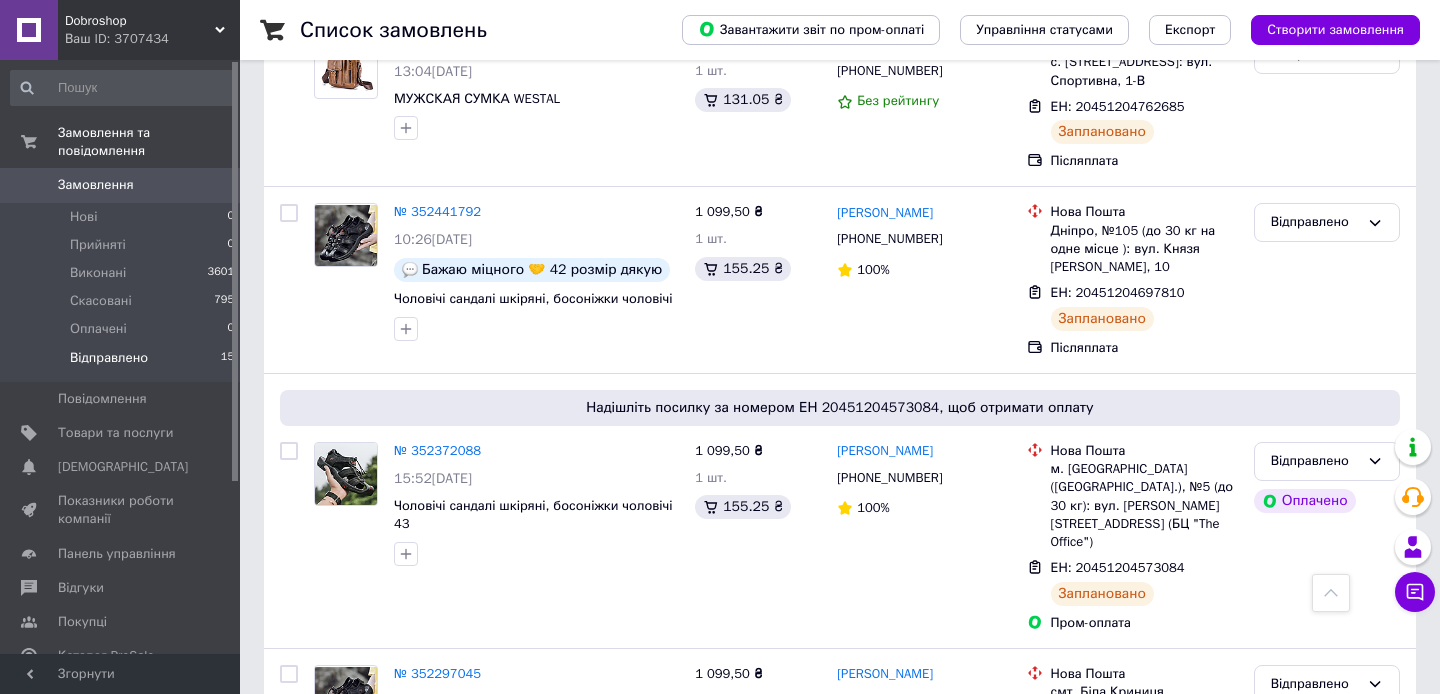 scroll, scrollTop: 0, scrollLeft: 0, axis: both 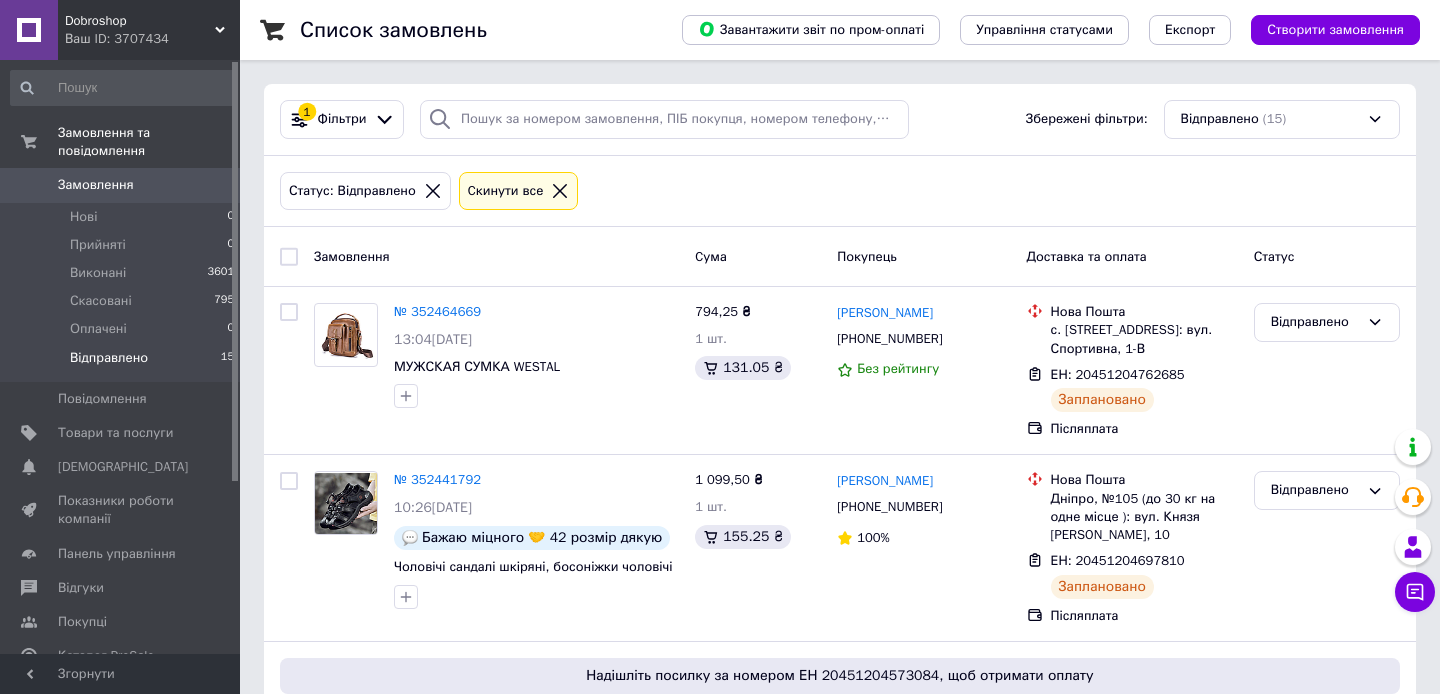 click on "Замовлення" at bounding box center [121, 185] 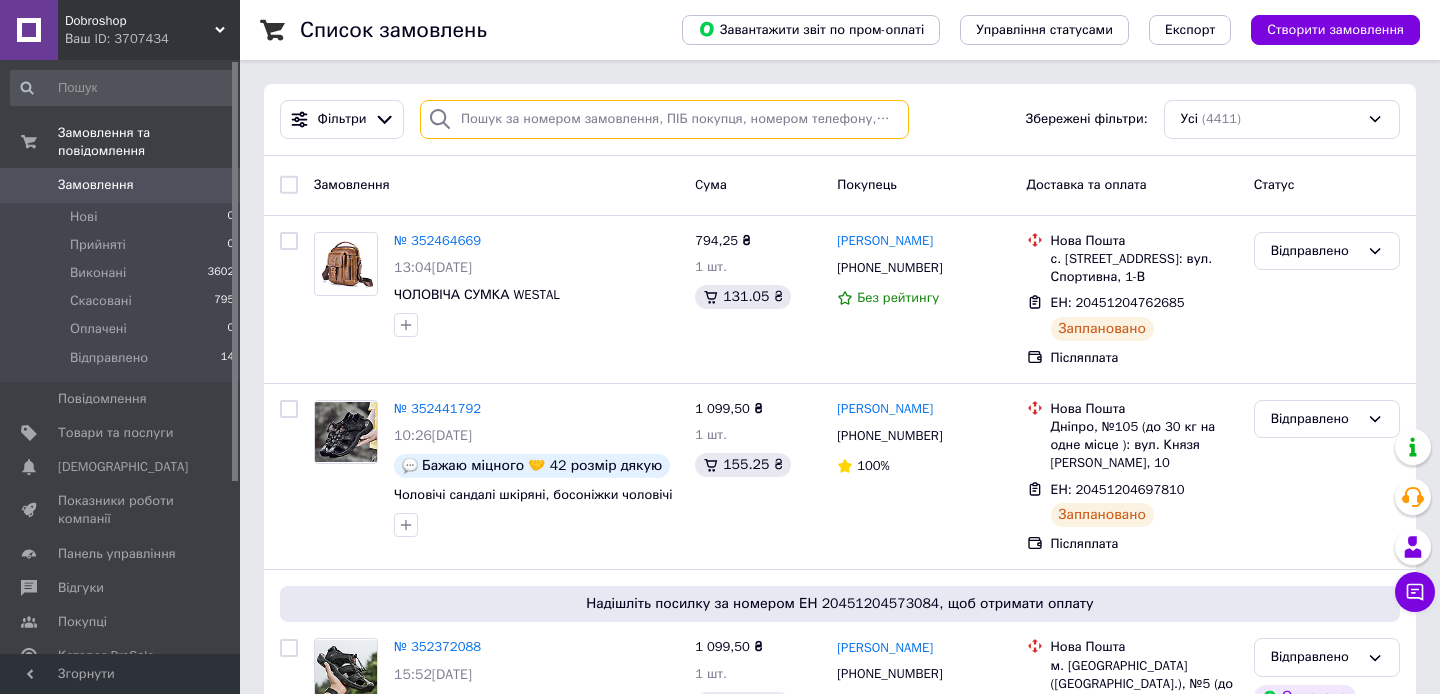 click at bounding box center [664, 119] 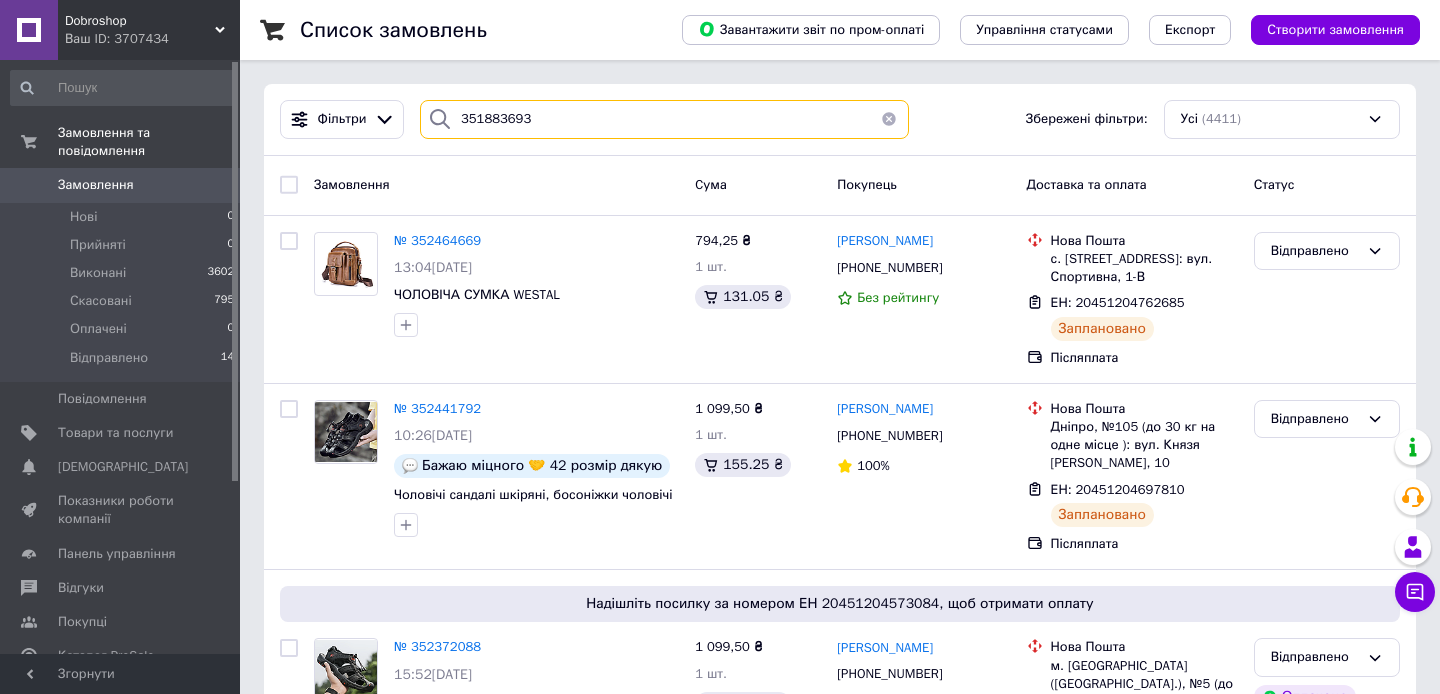 type on "351883693" 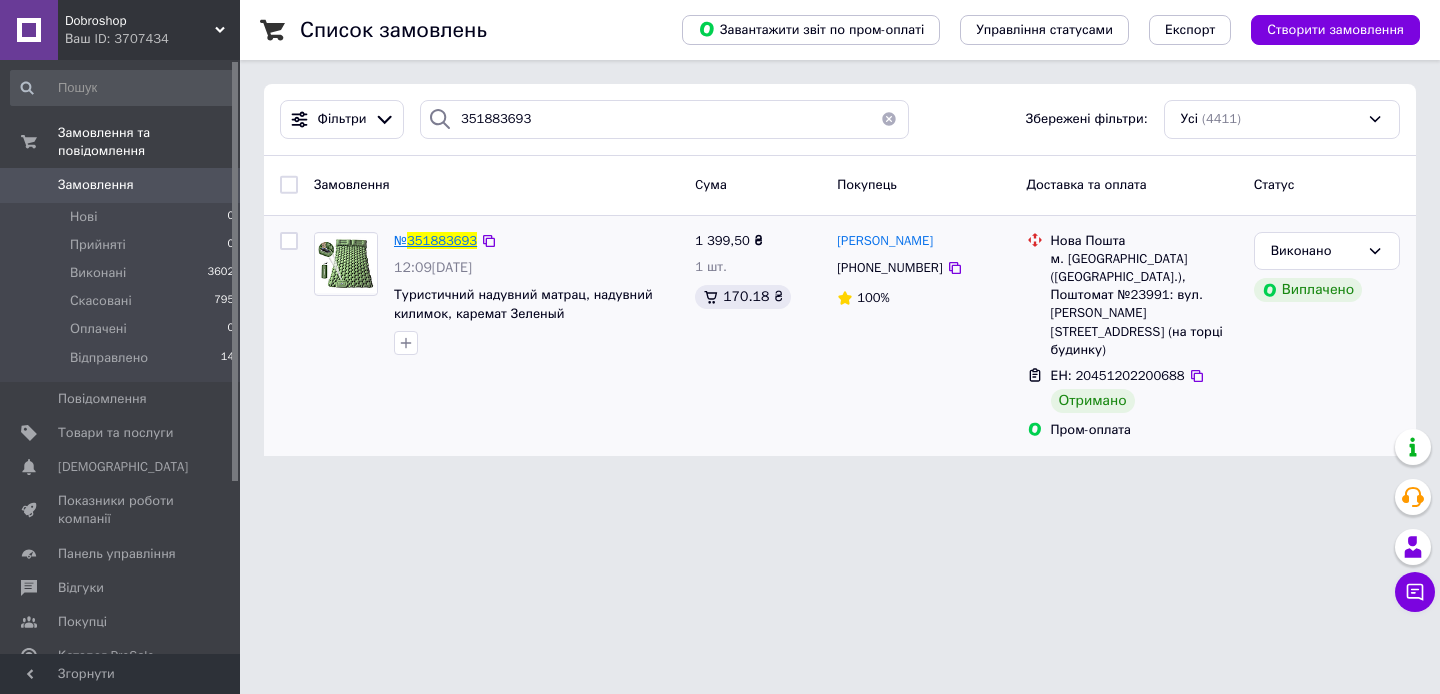click on "351883693" at bounding box center [442, 240] 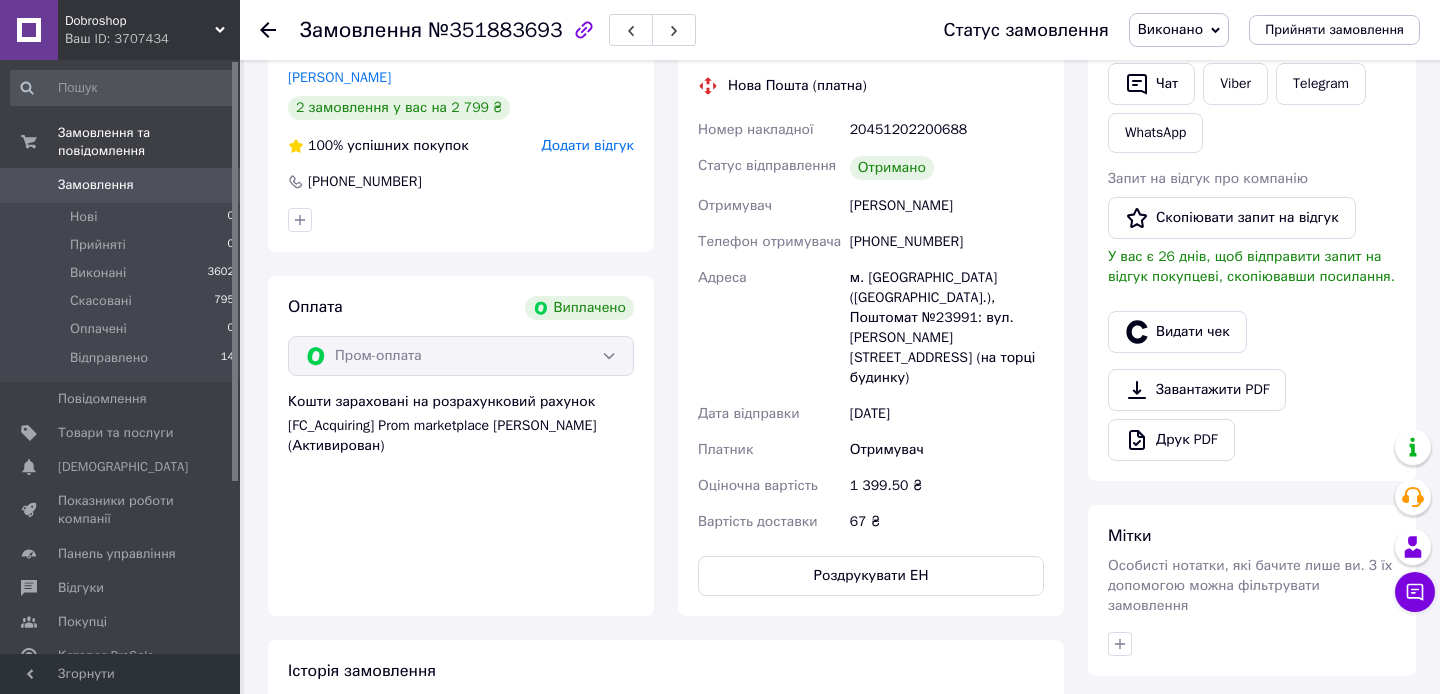scroll, scrollTop: 453, scrollLeft: 0, axis: vertical 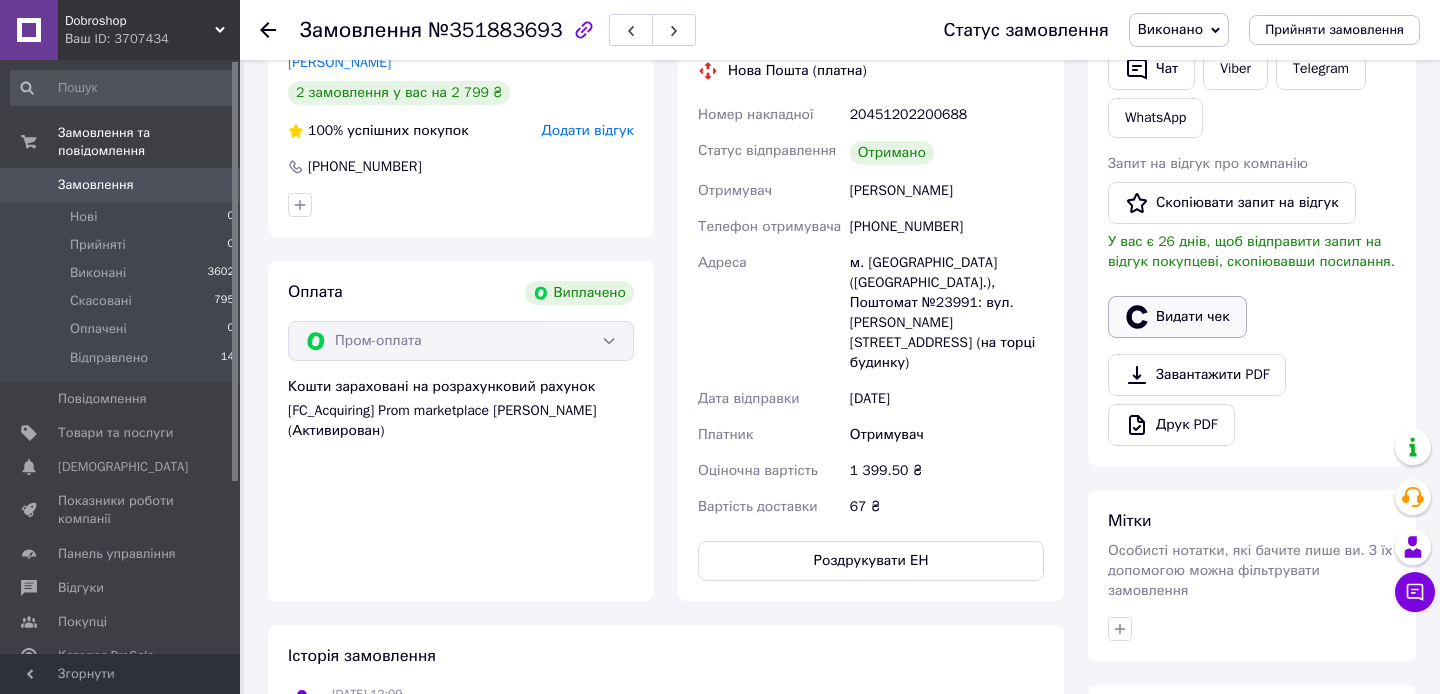 click on "Видати чек" at bounding box center [1177, 317] 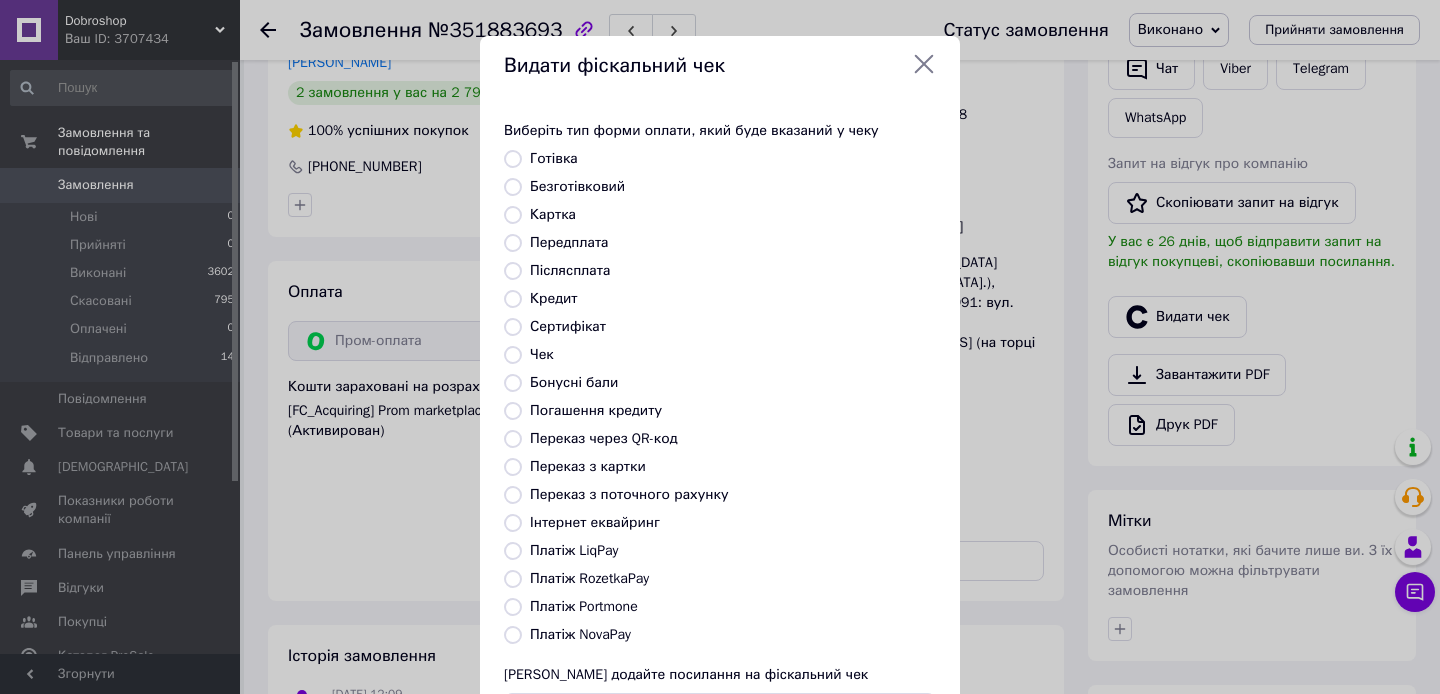click on "Платіж RozetkaPay" at bounding box center (589, 578) 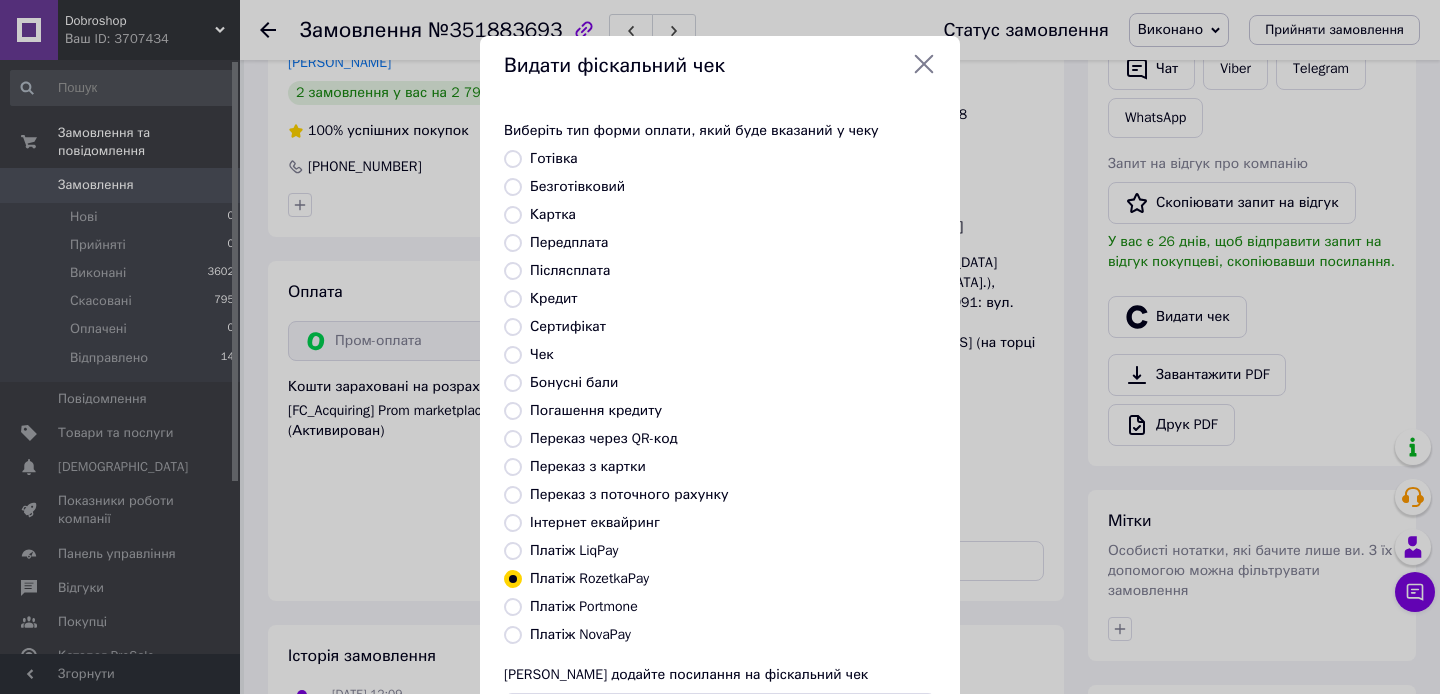 scroll, scrollTop: 165, scrollLeft: 0, axis: vertical 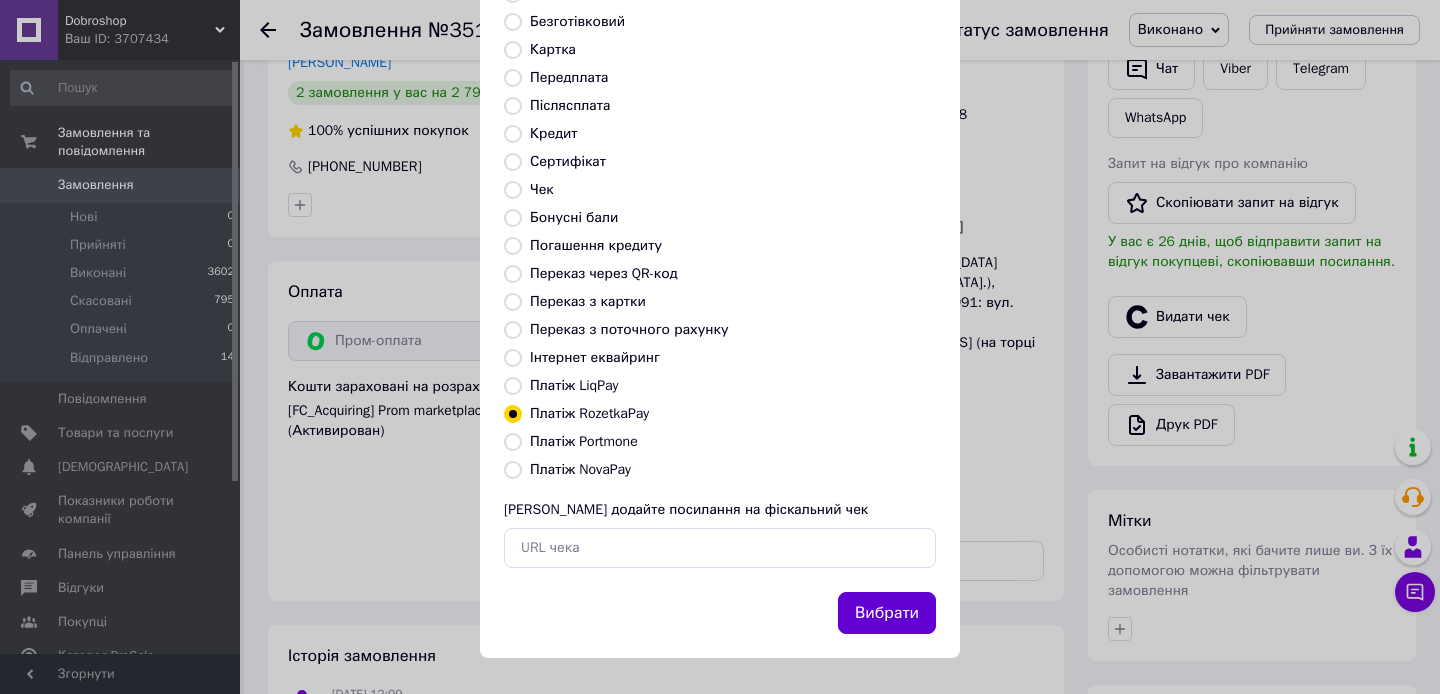 click on "Вибрати" at bounding box center (887, 613) 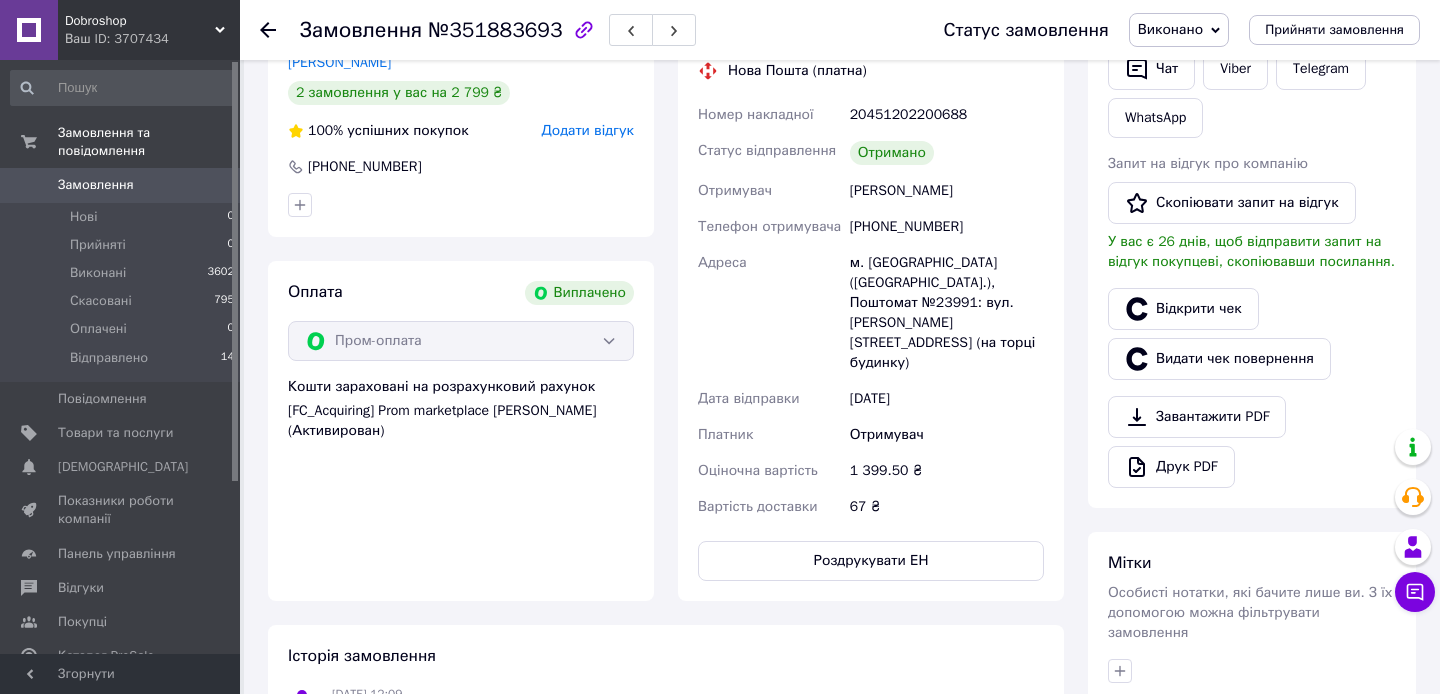 click on "Замовлення" at bounding box center (121, 185) 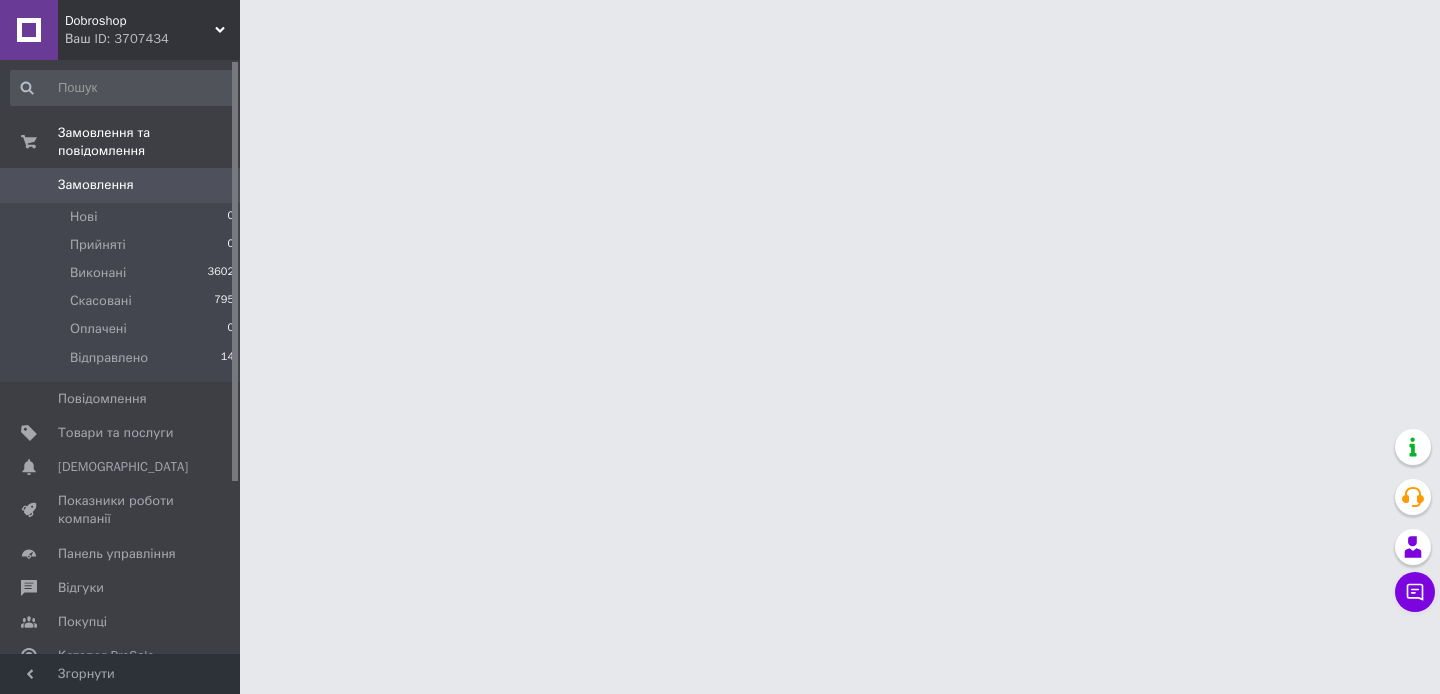 scroll, scrollTop: 0, scrollLeft: 0, axis: both 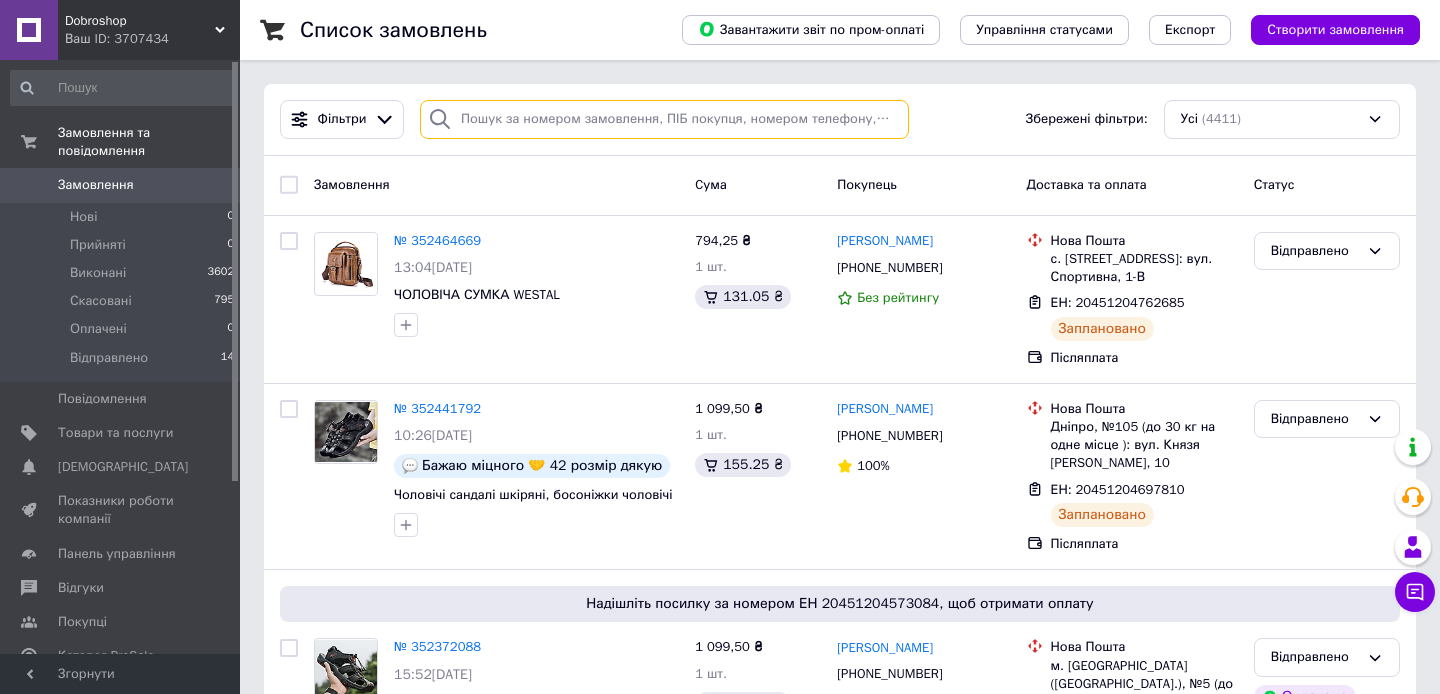 click at bounding box center (664, 119) 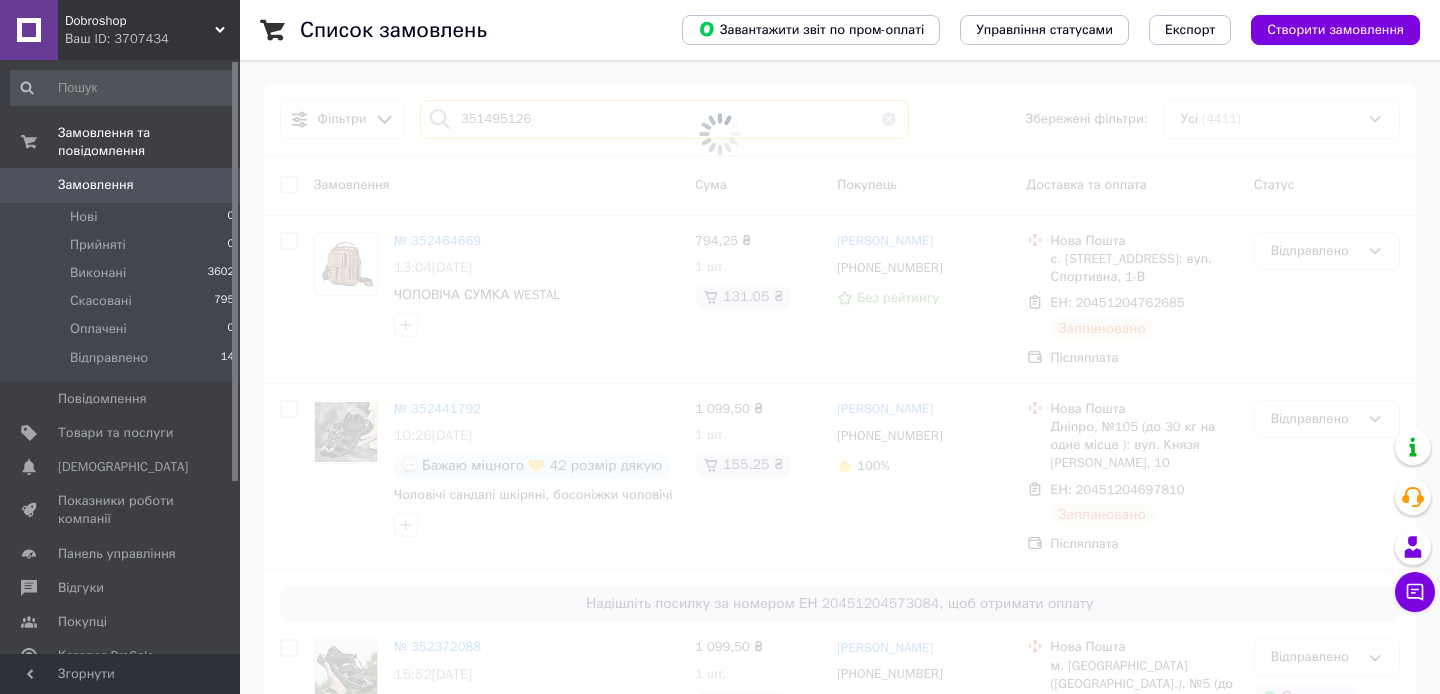 type on "351495126" 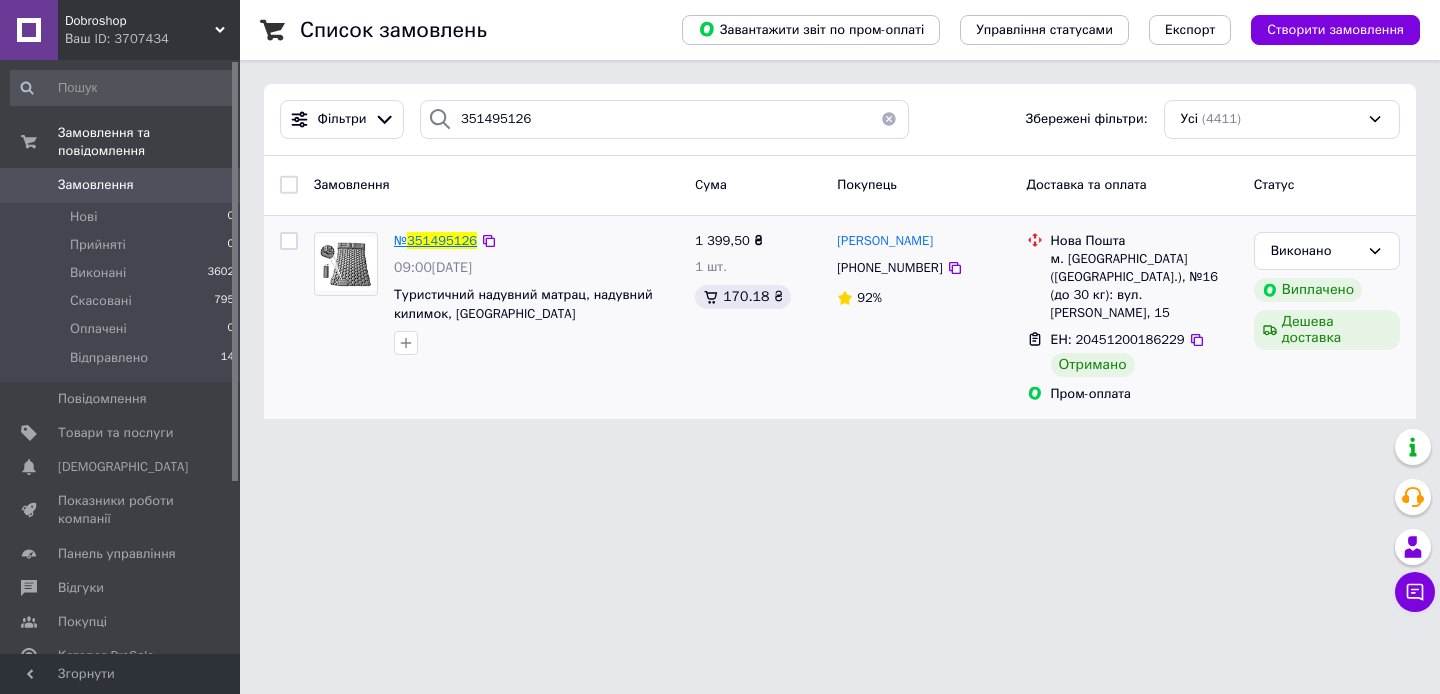 click on "351495126" at bounding box center [442, 240] 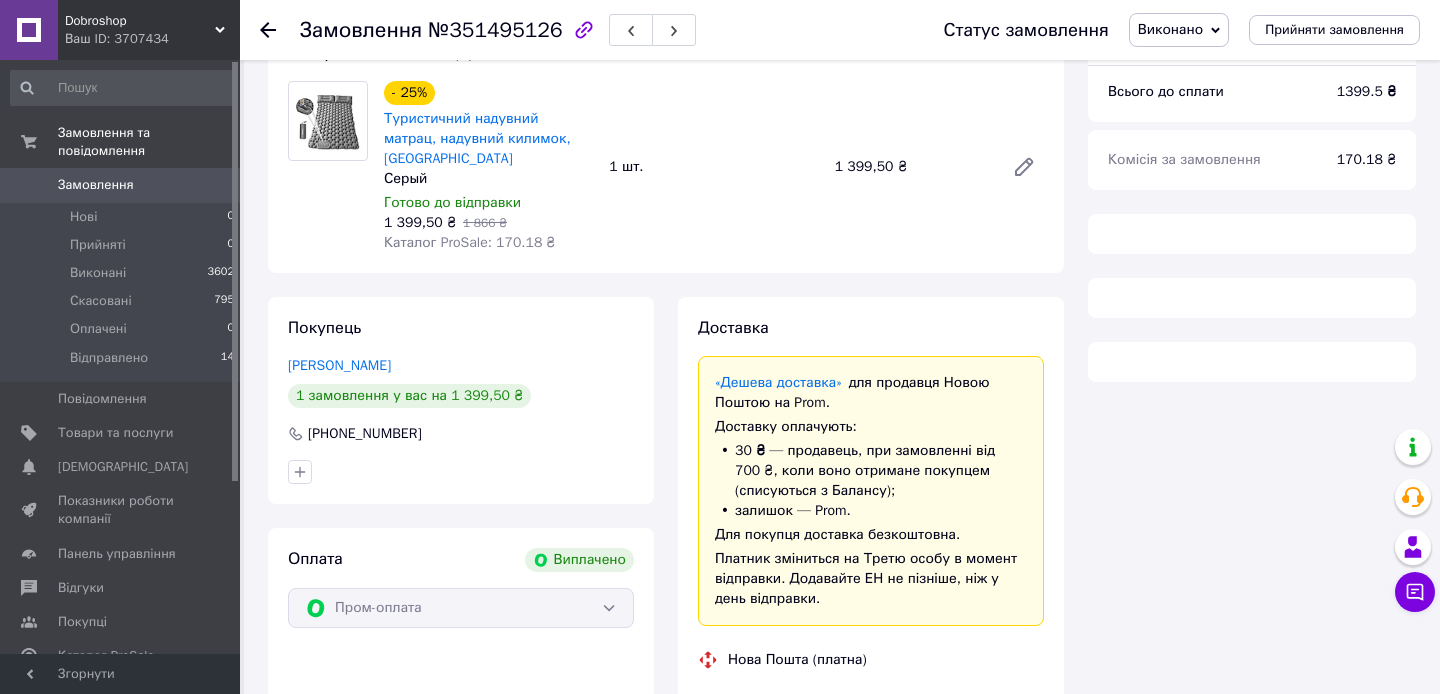 scroll, scrollTop: 166, scrollLeft: 0, axis: vertical 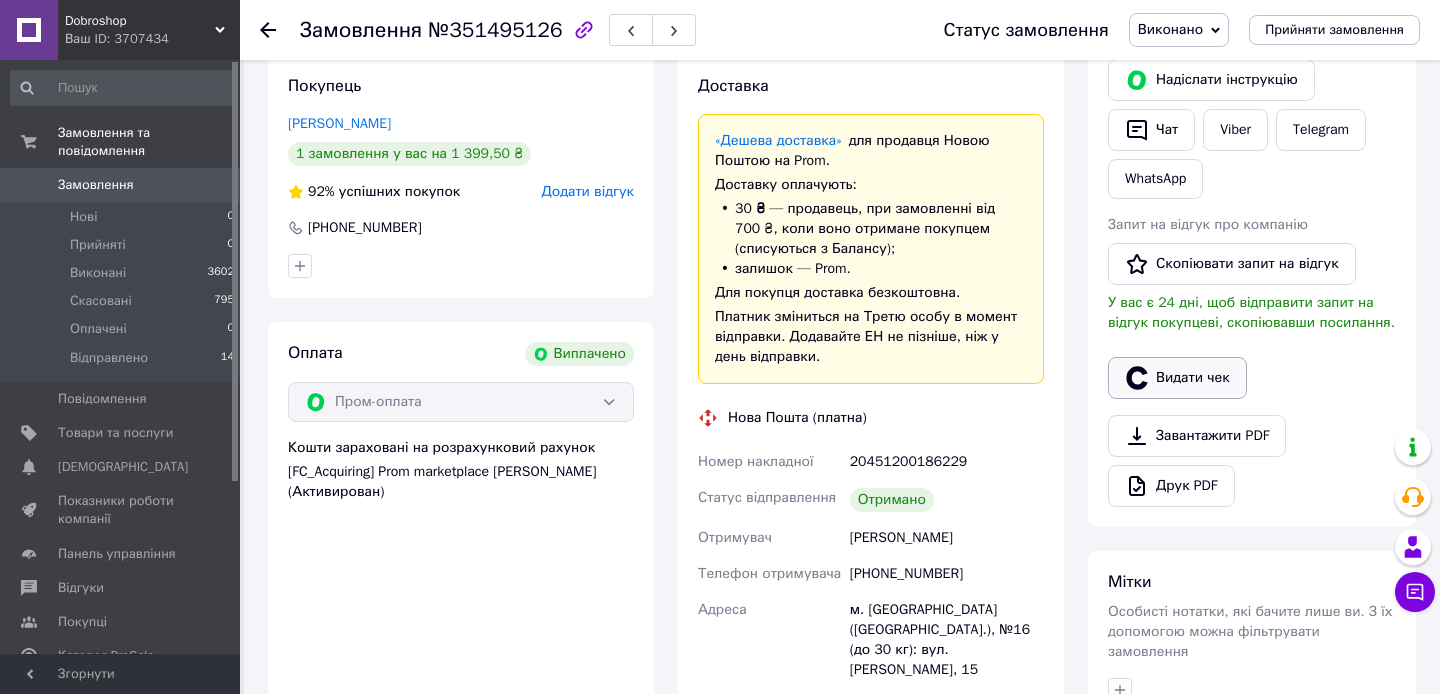 click on "Видати чек" at bounding box center (1177, 378) 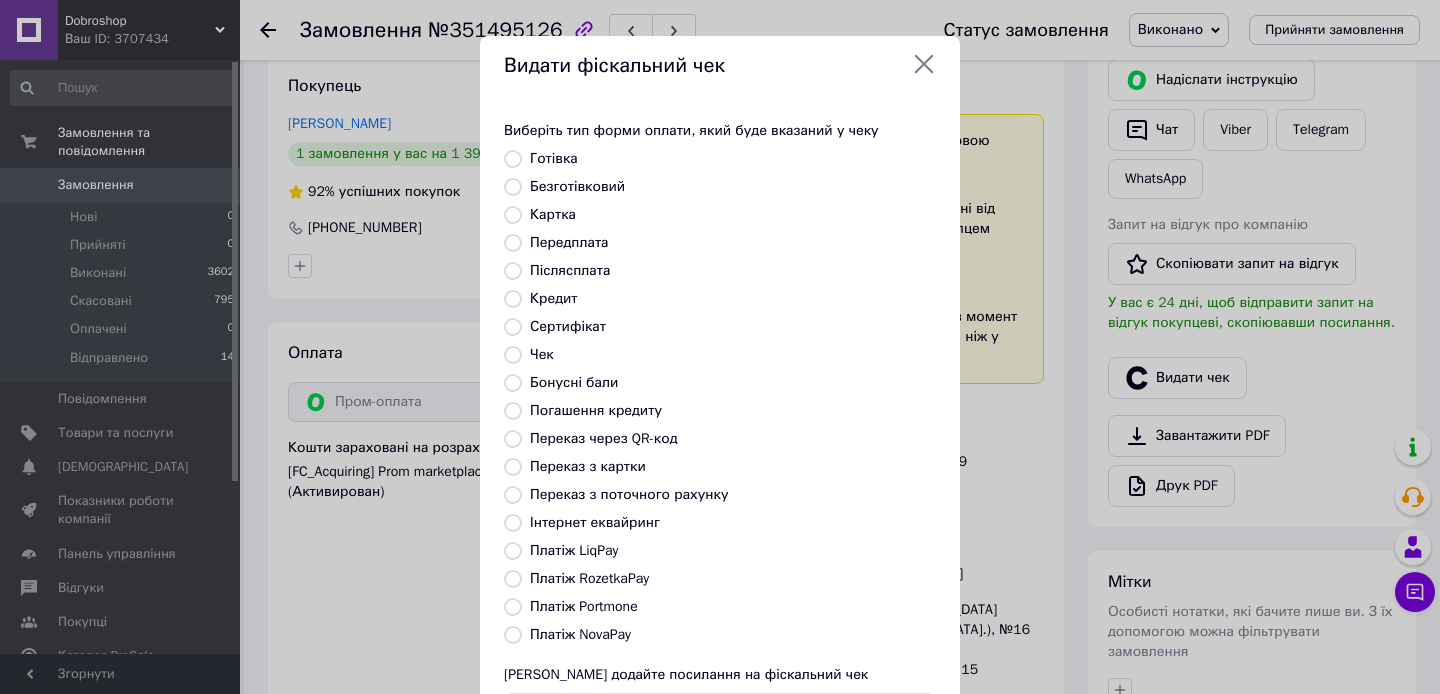 click on "Платіж RozetkaPay" at bounding box center (589, 578) 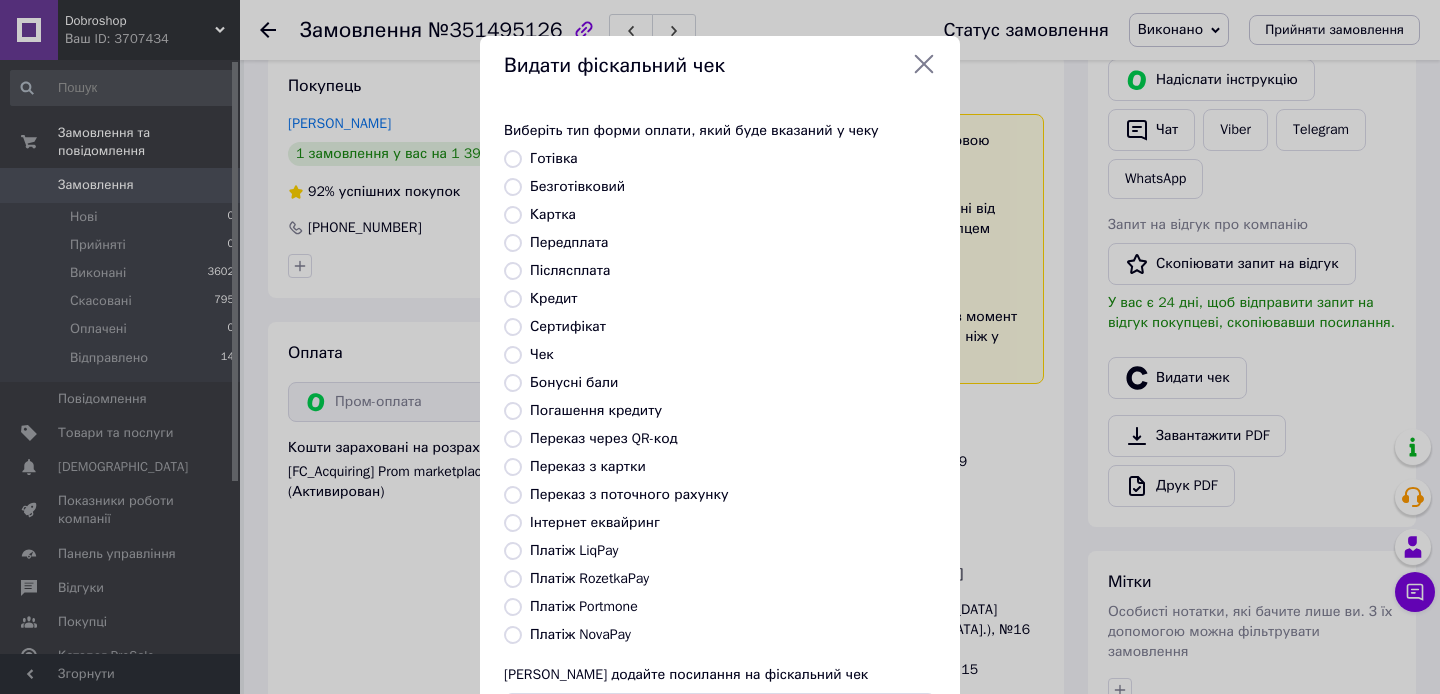radio on "true" 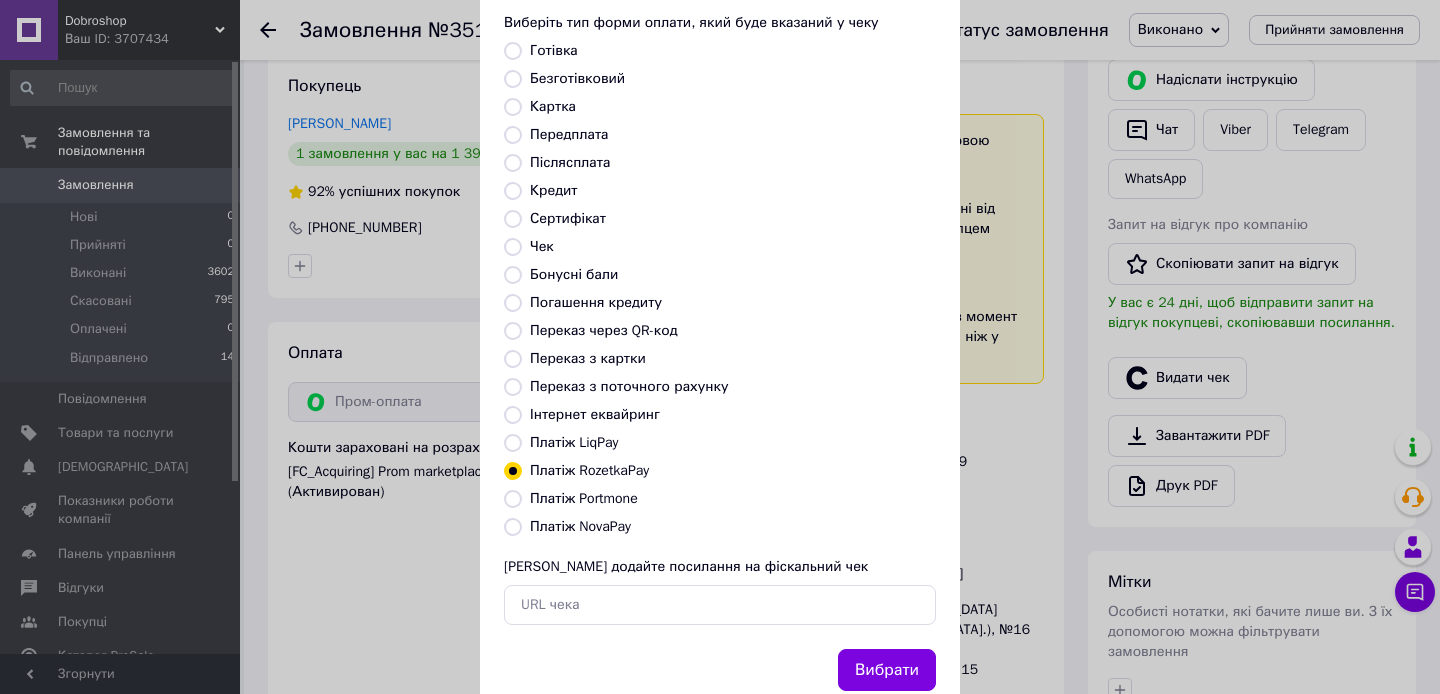 scroll, scrollTop: 165, scrollLeft: 0, axis: vertical 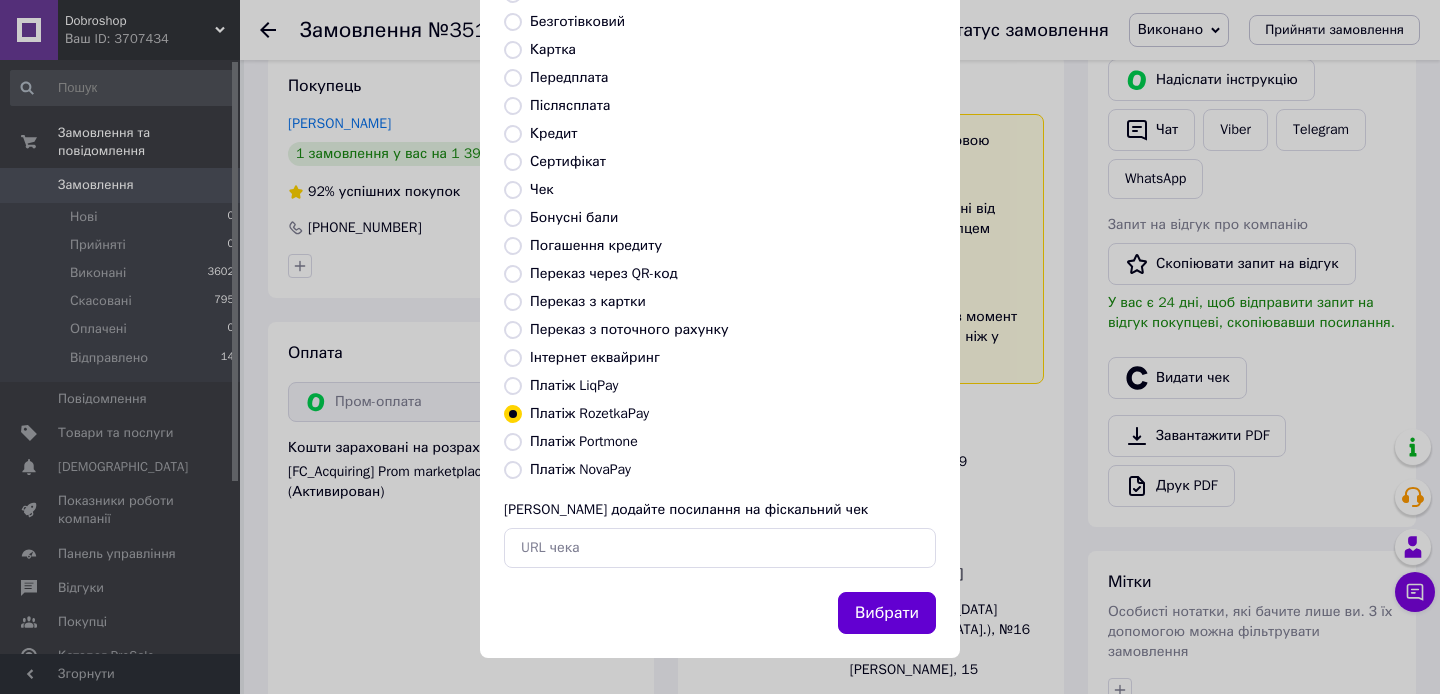 click on "Вибрати" at bounding box center (887, 613) 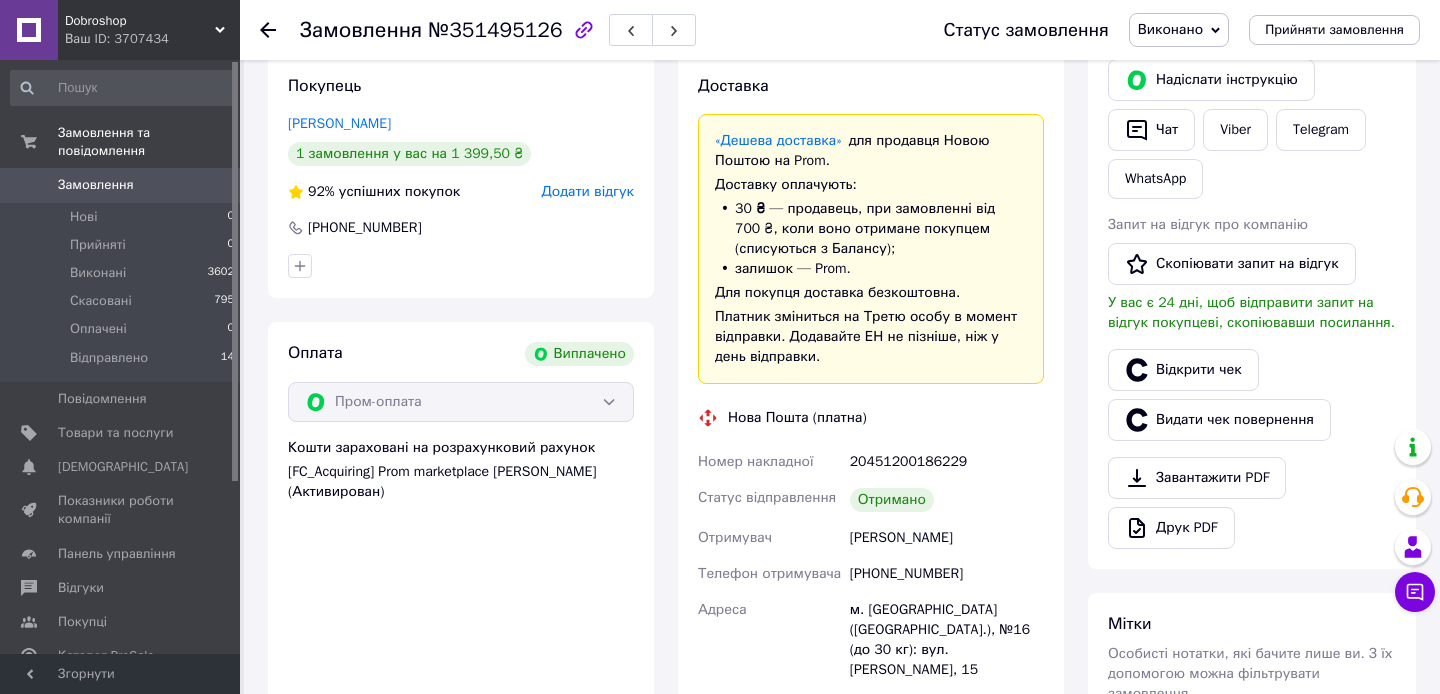 click on "Замовлення" at bounding box center (121, 185) 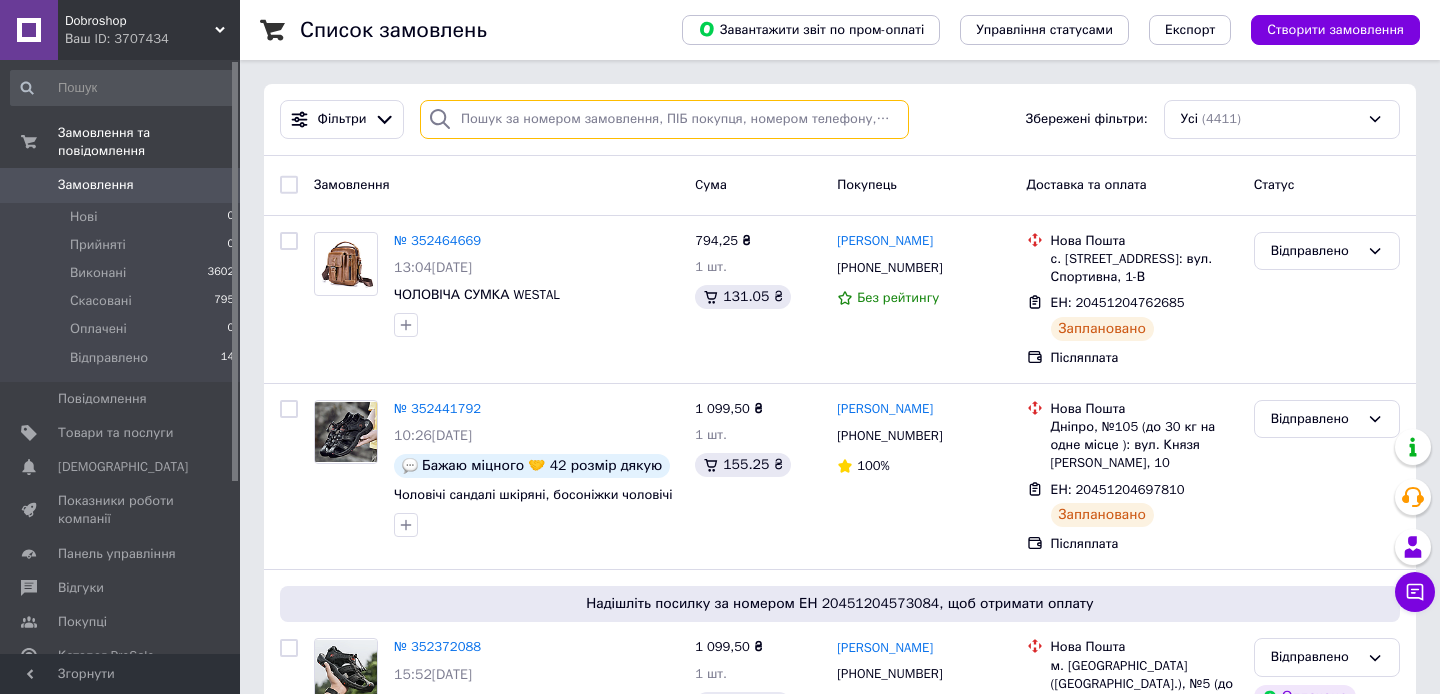 click at bounding box center [664, 119] 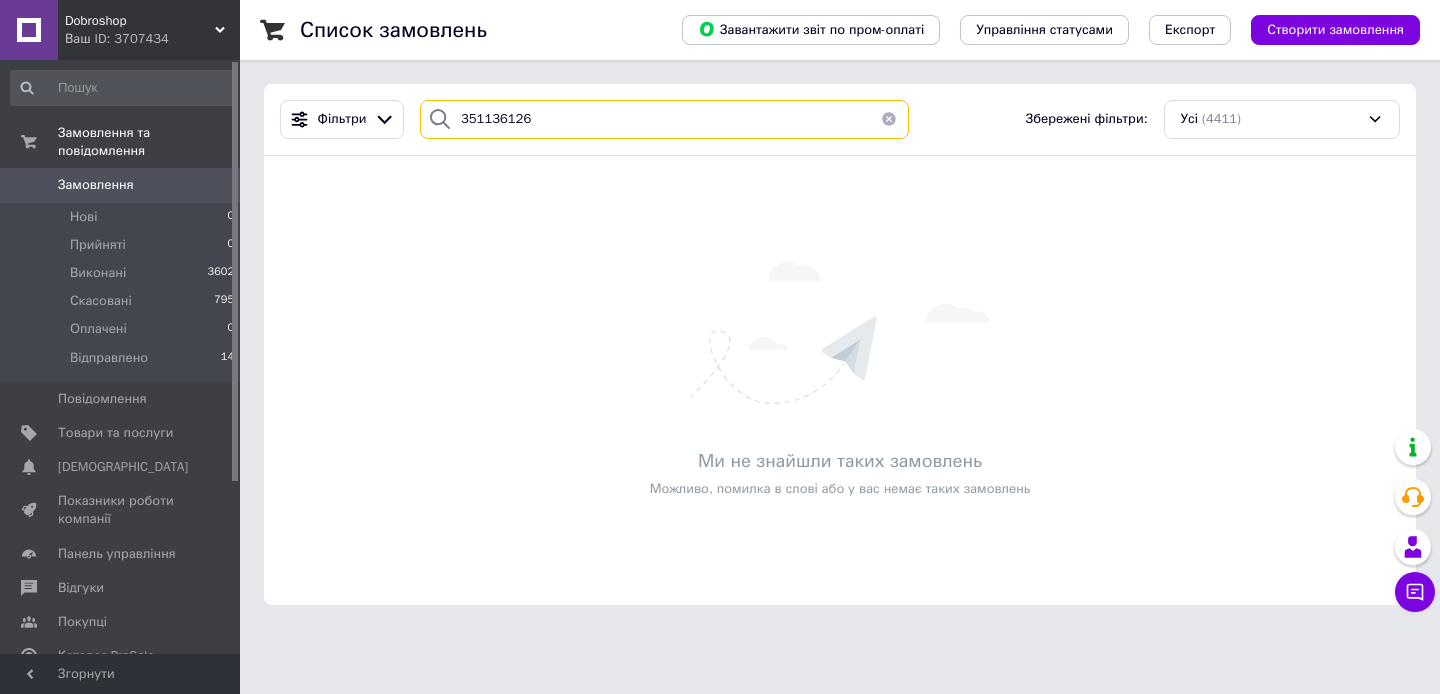 type on "351136126" 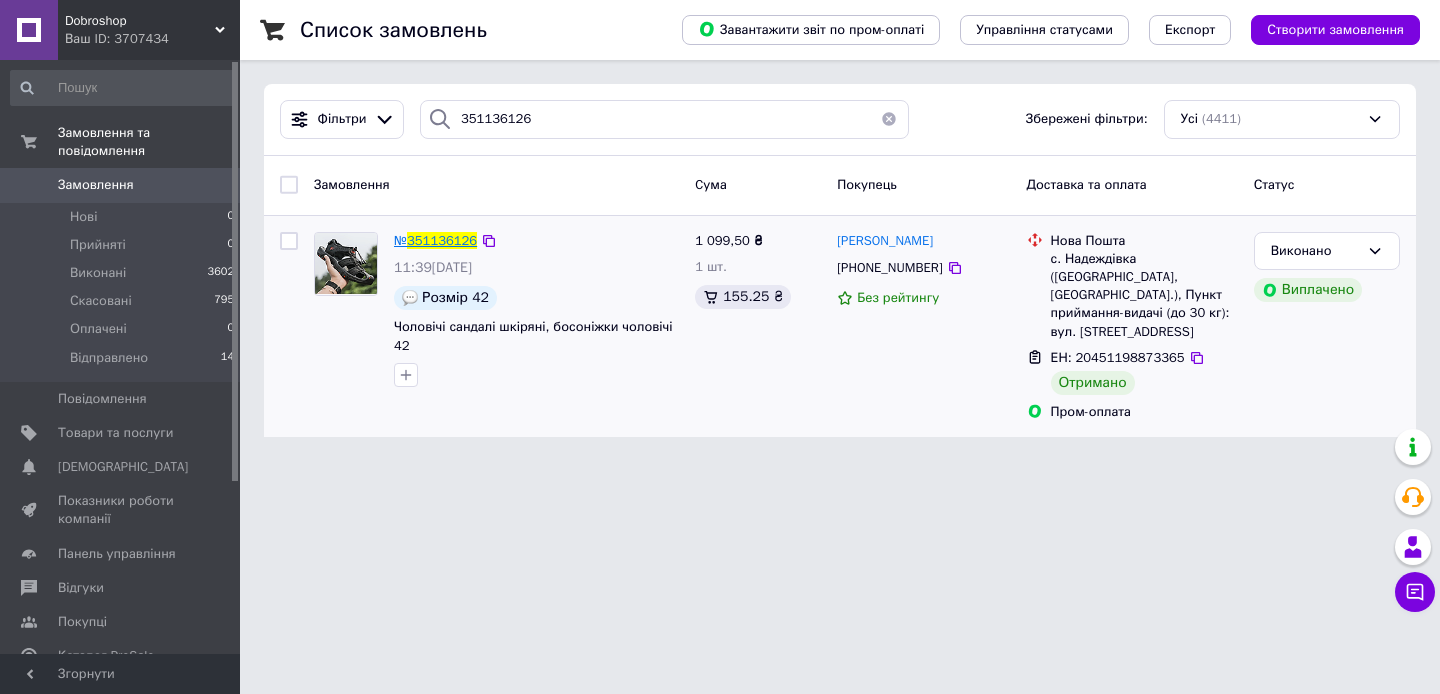 click on "351136126" at bounding box center (442, 240) 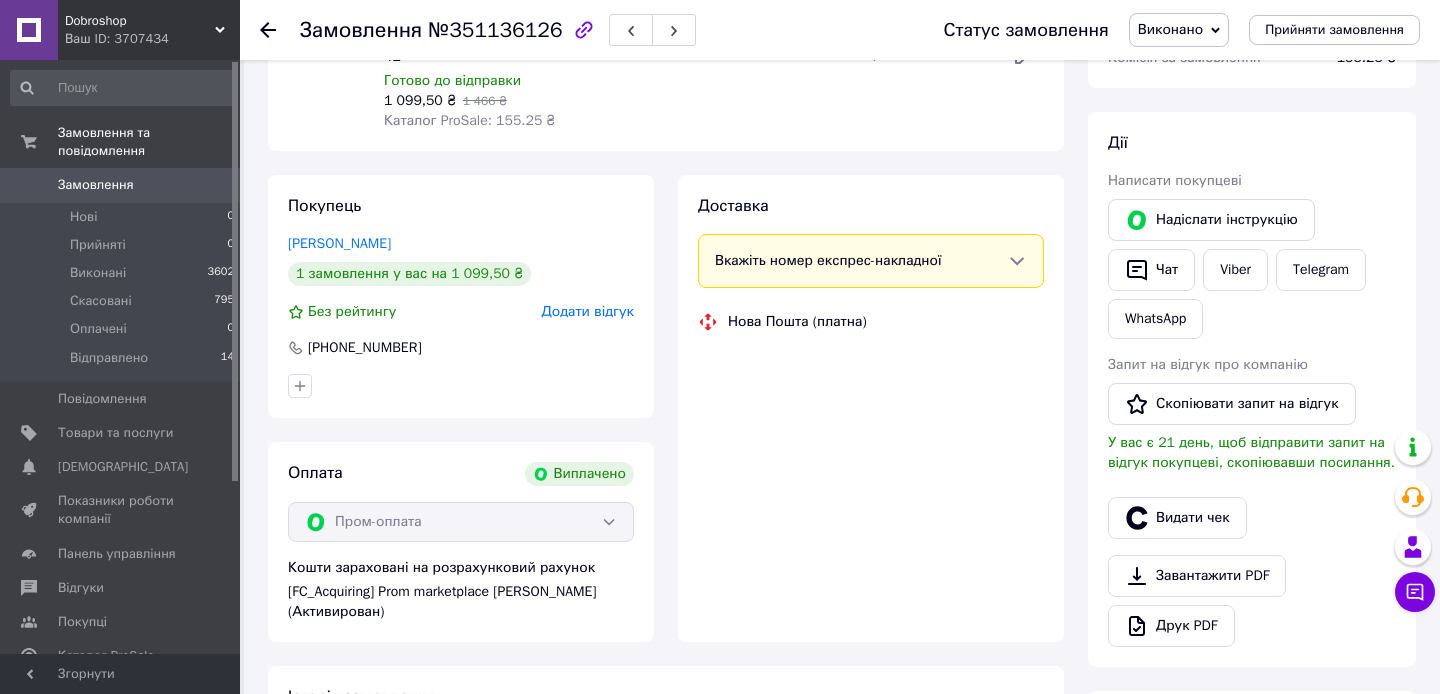 scroll, scrollTop: 289, scrollLeft: 0, axis: vertical 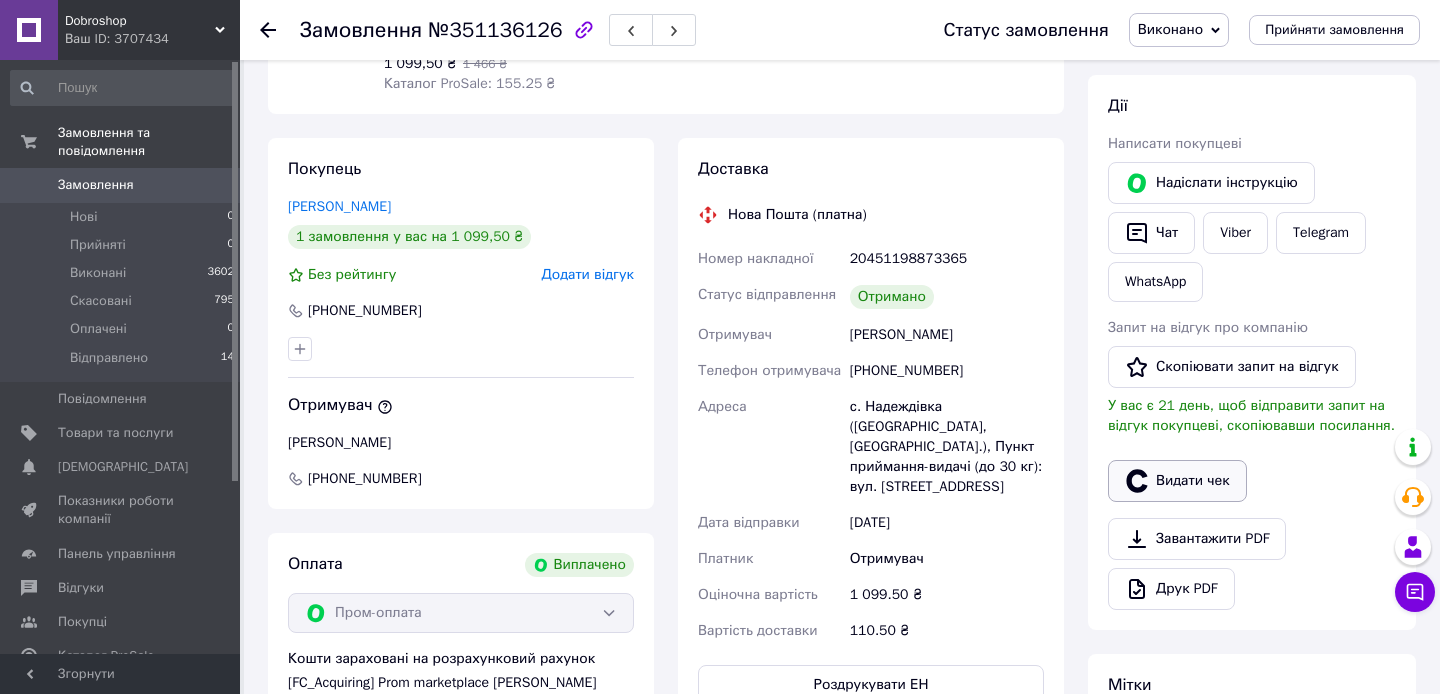 click on "Видати чек" at bounding box center (1177, 481) 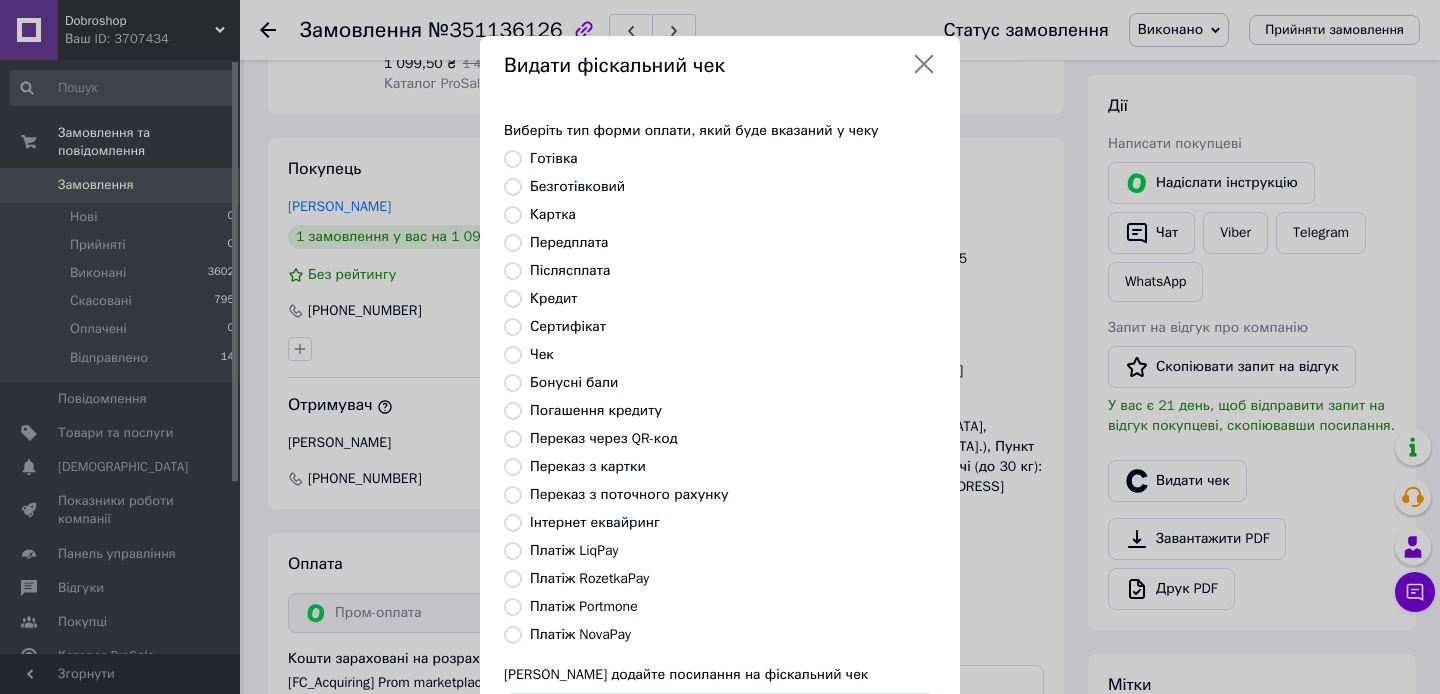 click on "Виберіть тип форми оплати, який буде вказаний у чеку Готівка Безготівковий Картка Передплата Післясплата Кредит Сертифікат Чек Бонусні бали Погашення кредиту Переказ через QR-код Переказ з картки Переказ з поточного рахунку Інтернет еквайринг Платіж LiqPay Платіж RozetkaPay Платіж Portmone Платіж NovaPay Або додайте посилання на фіскальний чек" at bounding box center (720, 427) 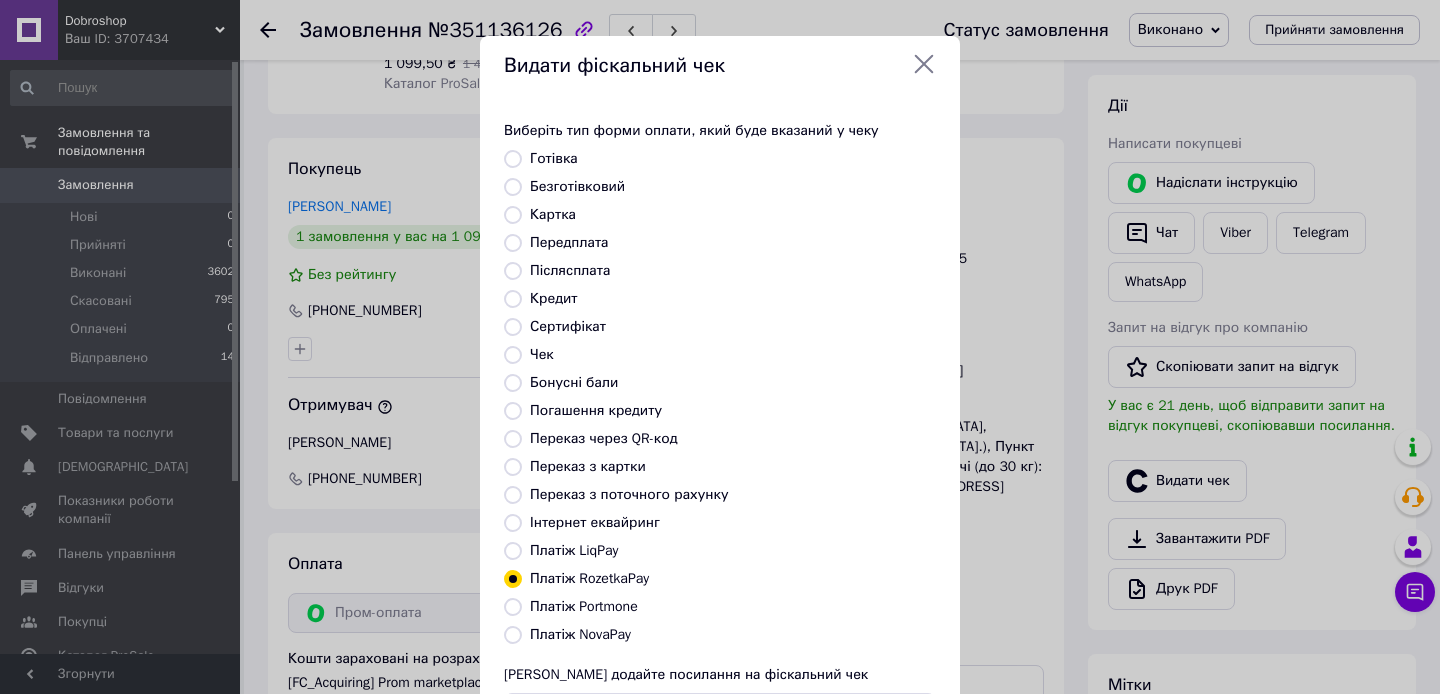 scroll, scrollTop: 165, scrollLeft: 0, axis: vertical 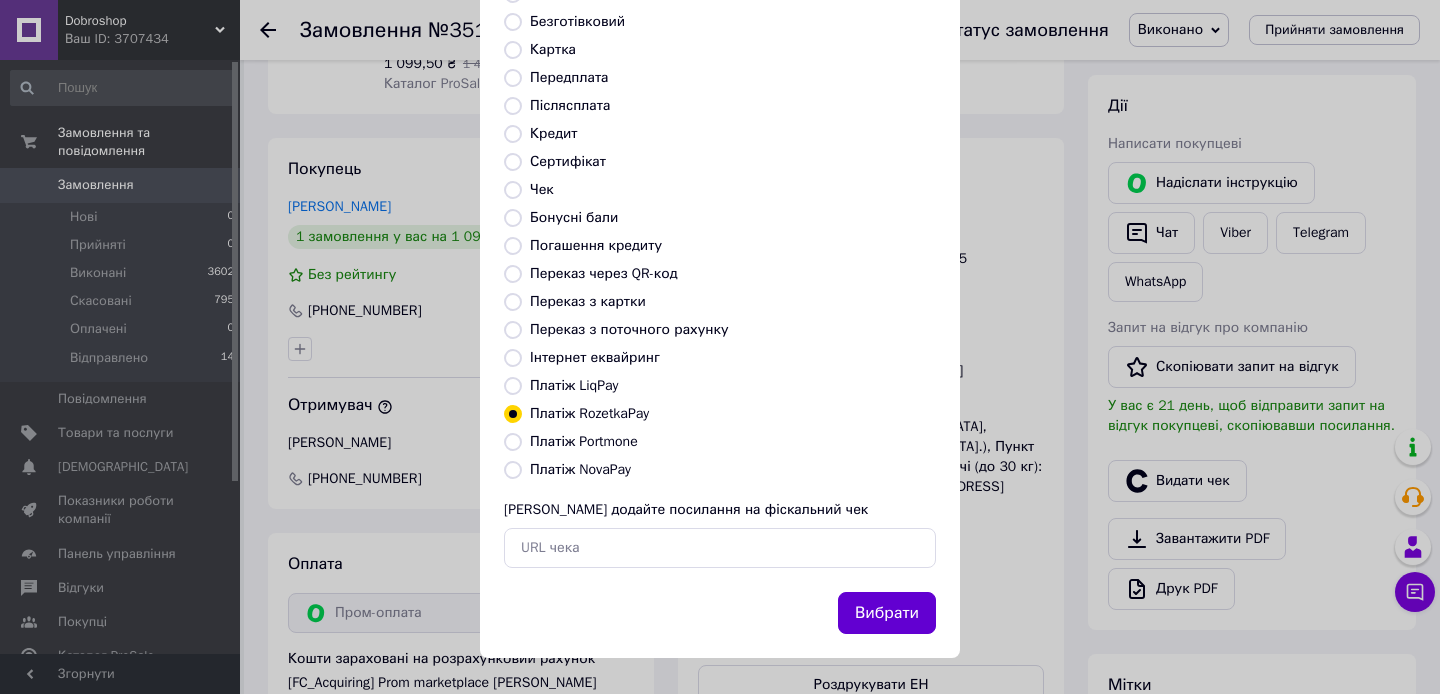 click on "Вибрати" at bounding box center [887, 613] 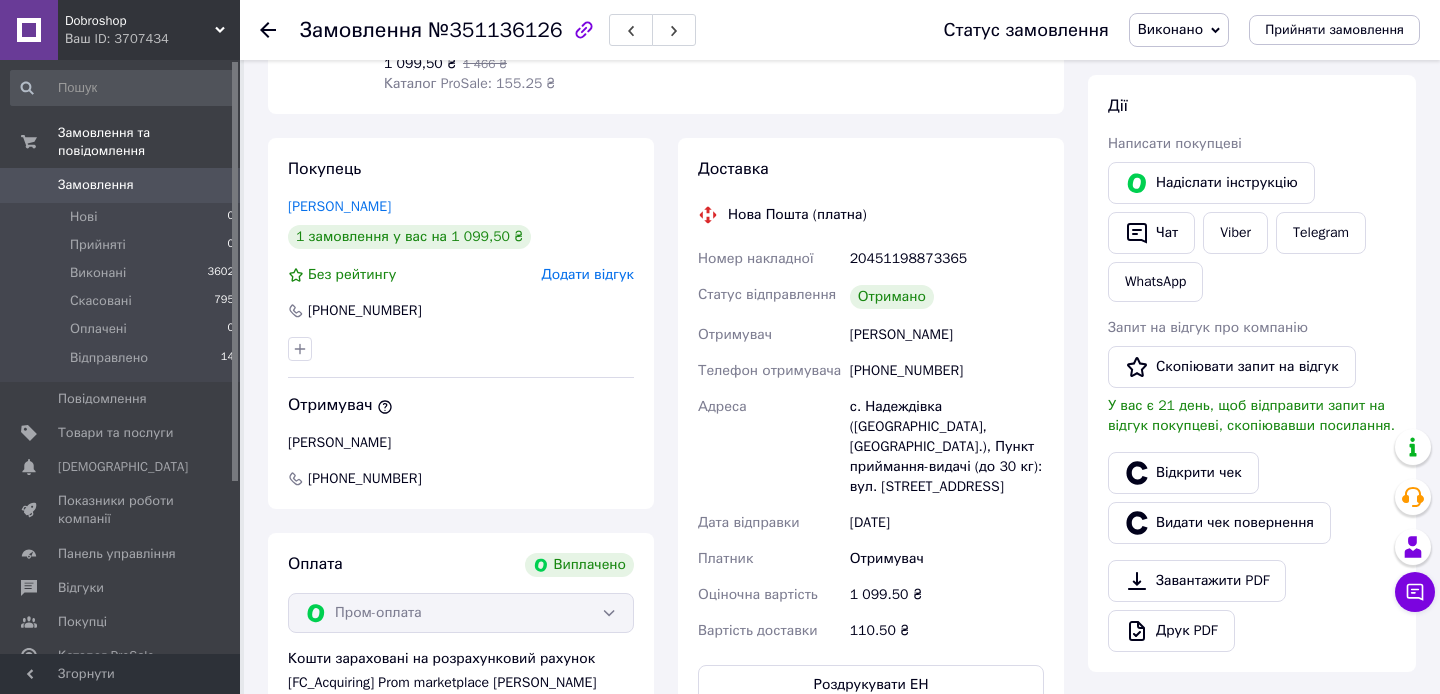 click on "Замовлення" at bounding box center [121, 185] 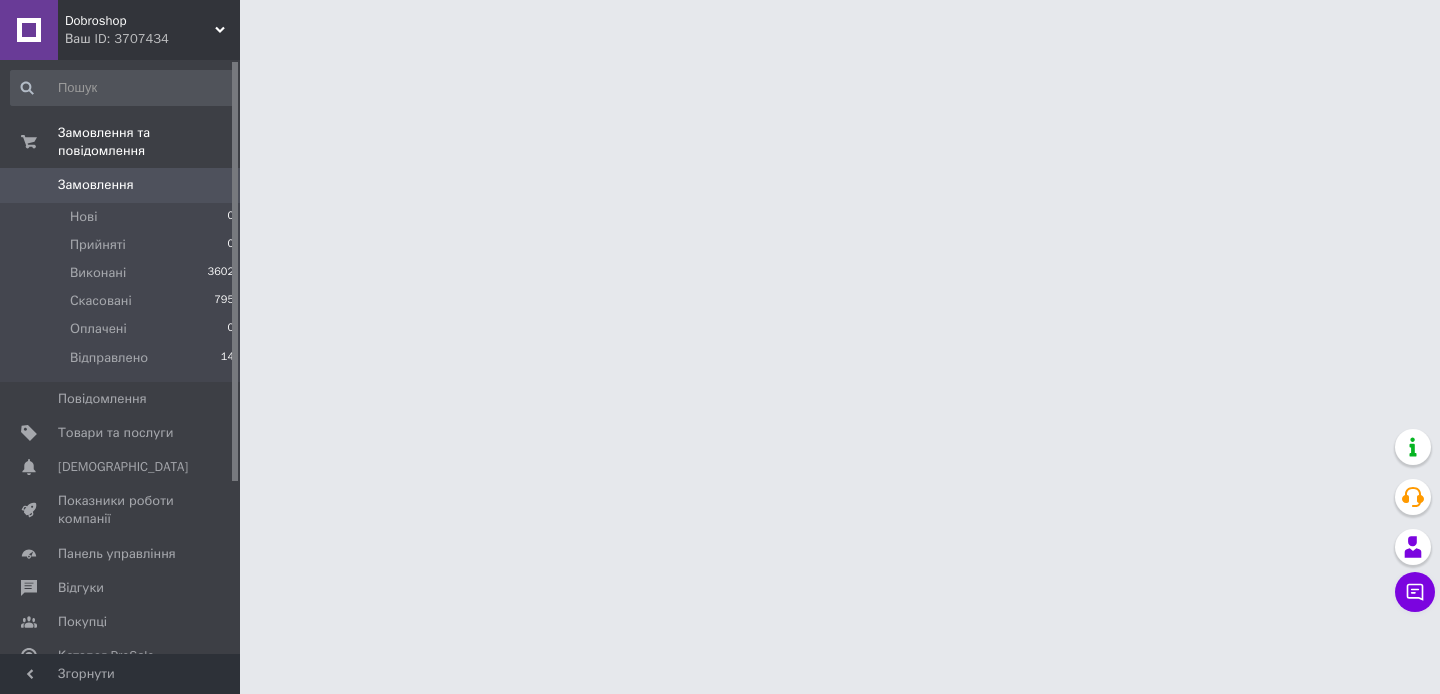 scroll, scrollTop: 0, scrollLeft: 0, axis: both 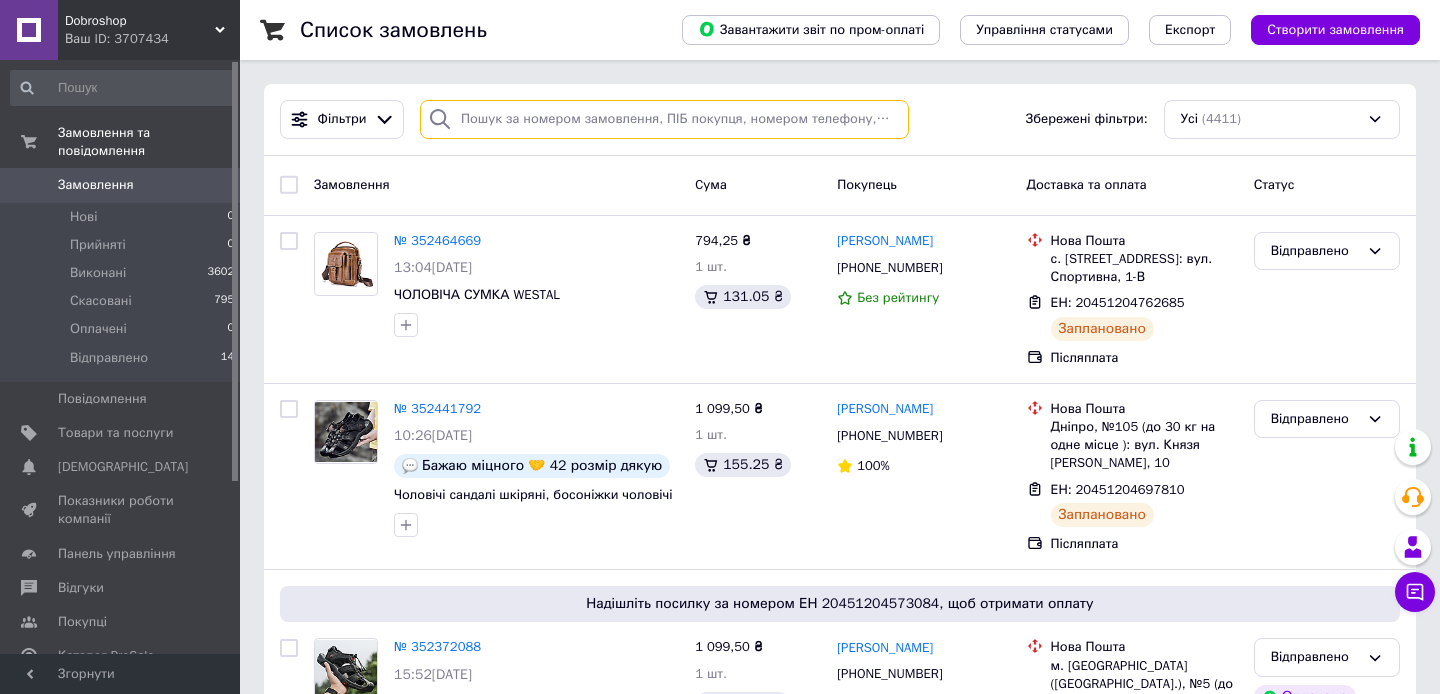 click at bounding box center [664, 119] 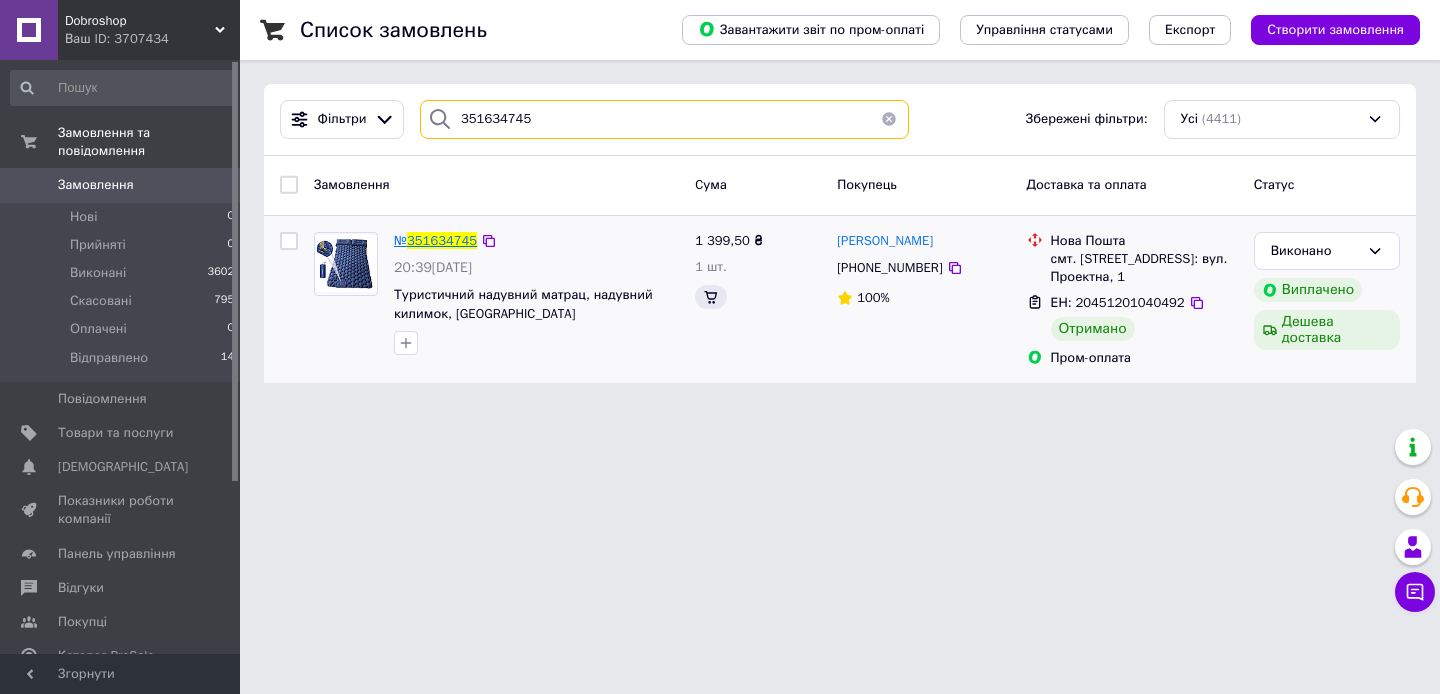 type on "351634745" 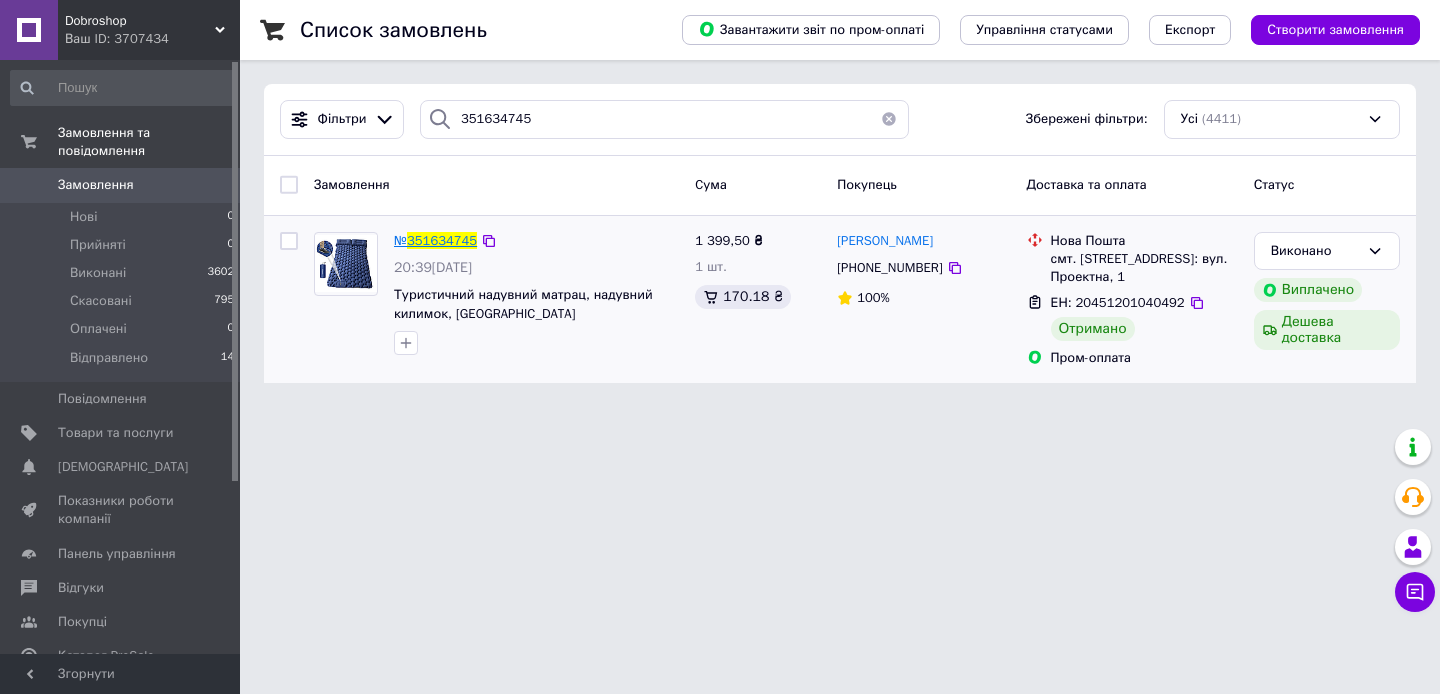 click on "351634745" at bounding box center (442, 240) 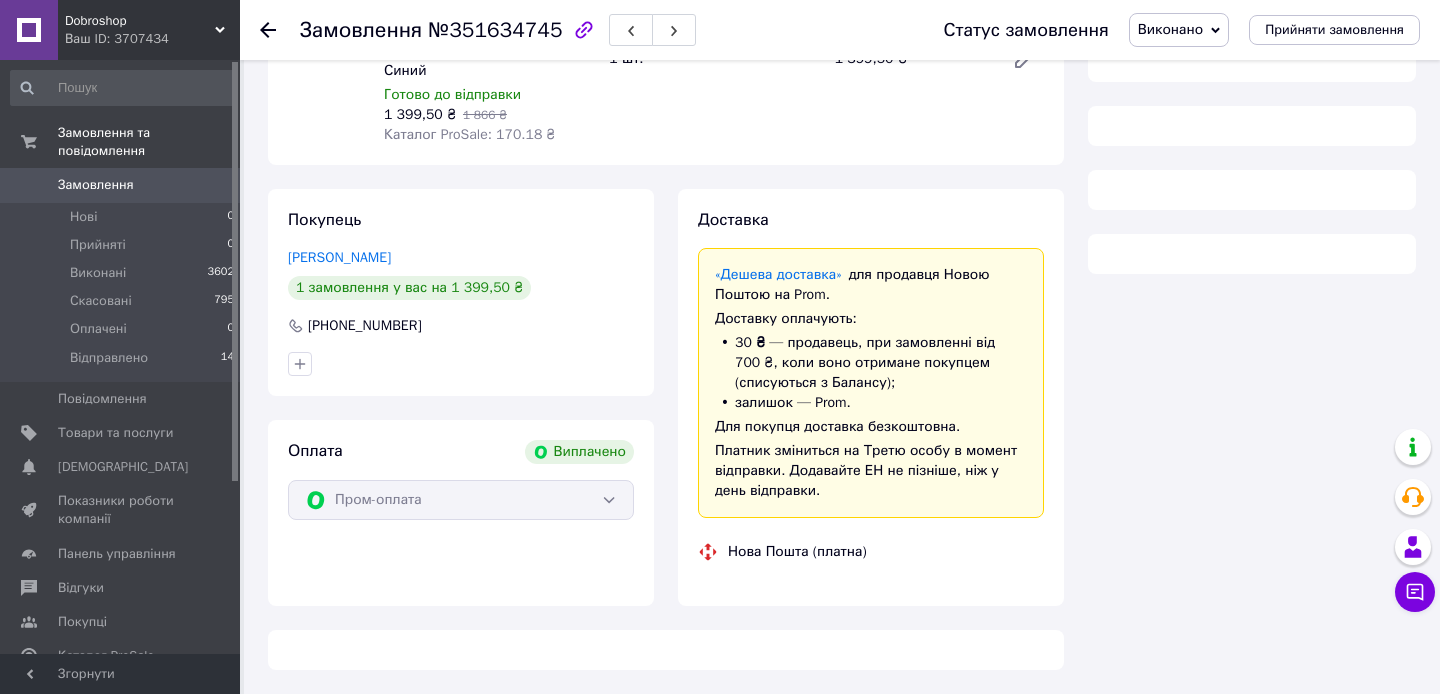 scroll, scrollTop: 270, scrollLeft: 0, axis: vertical 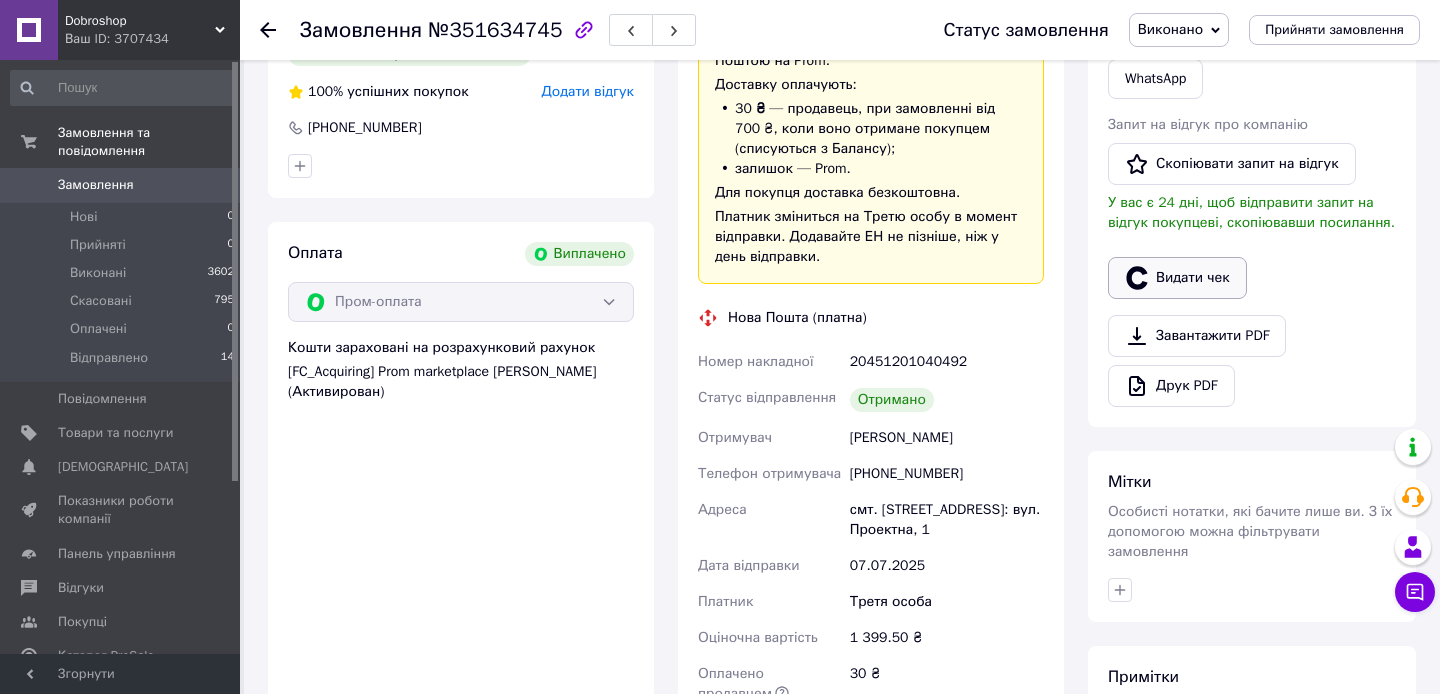 click on "Видати чек" at bounding box center (1177, 278) 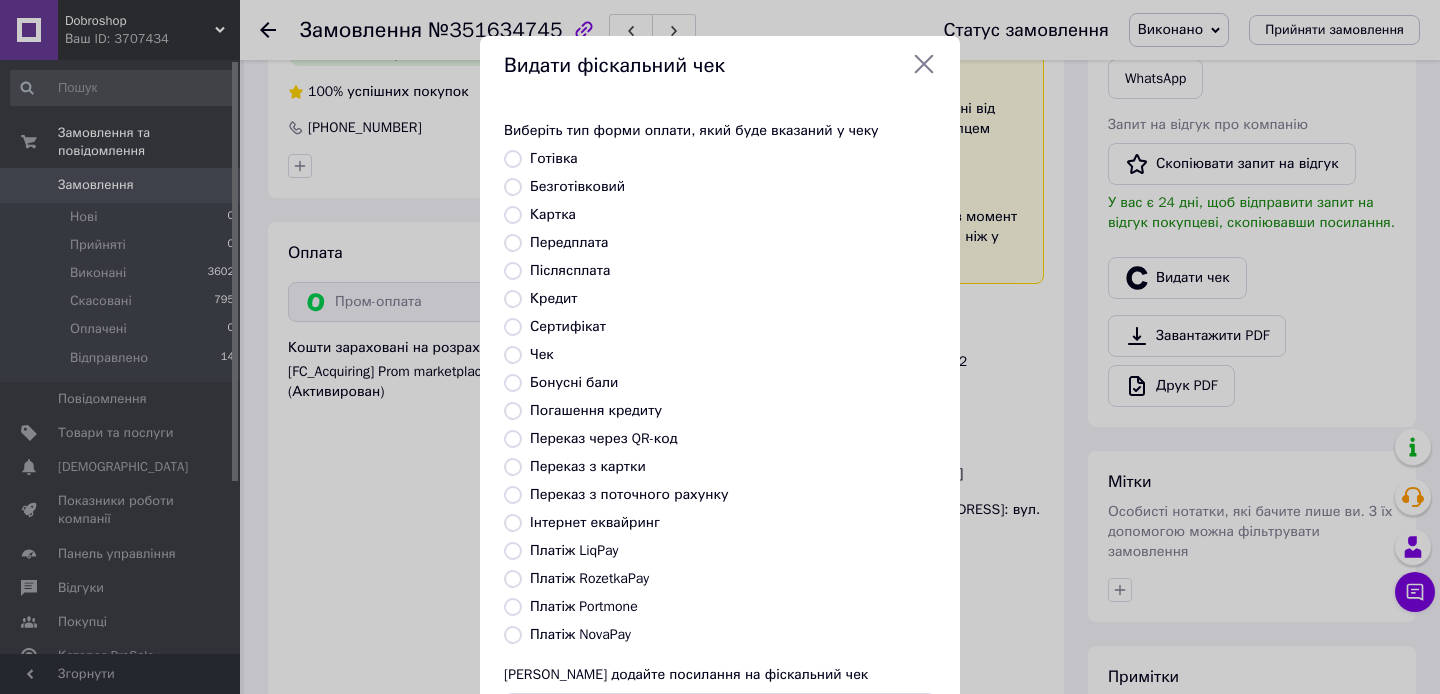 click on "Платіж RozetkaPay" at bounding box center [589, 578] 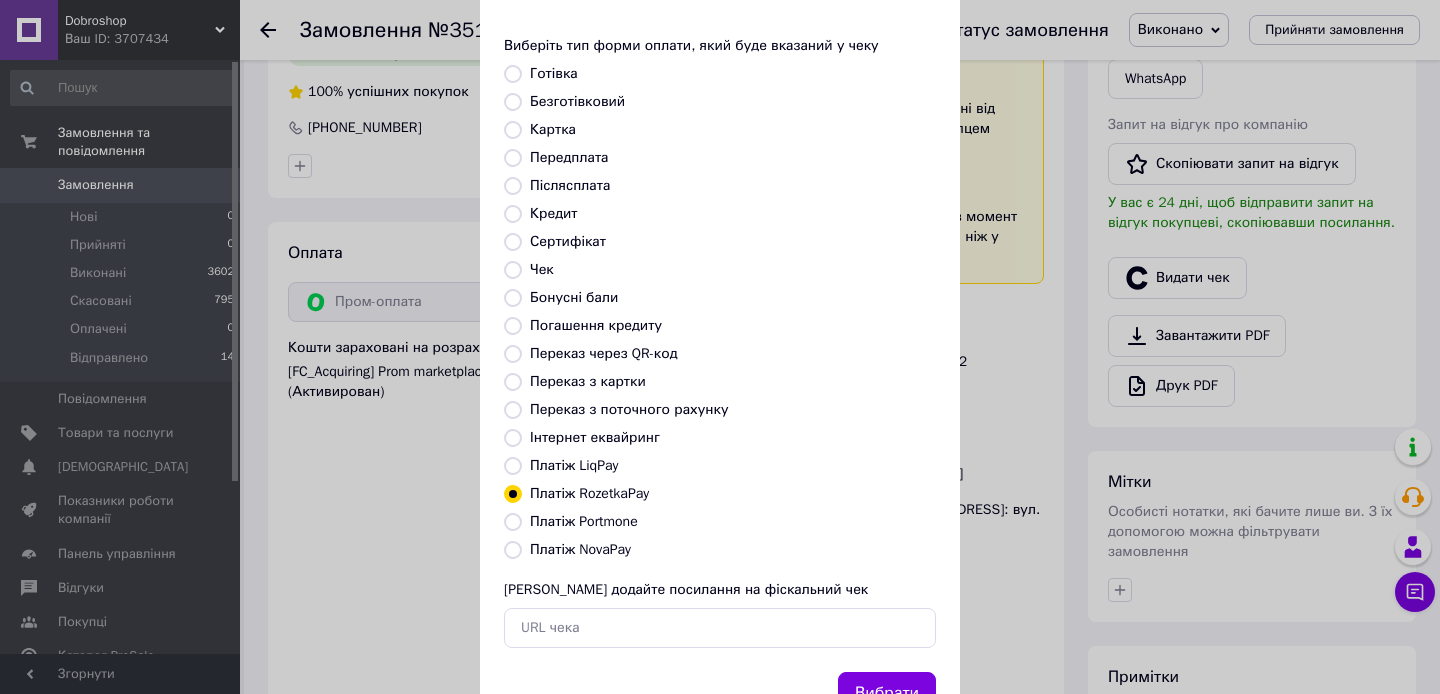 scroll, scrollTop: 165, scrollLeft: 0, axis: vertical 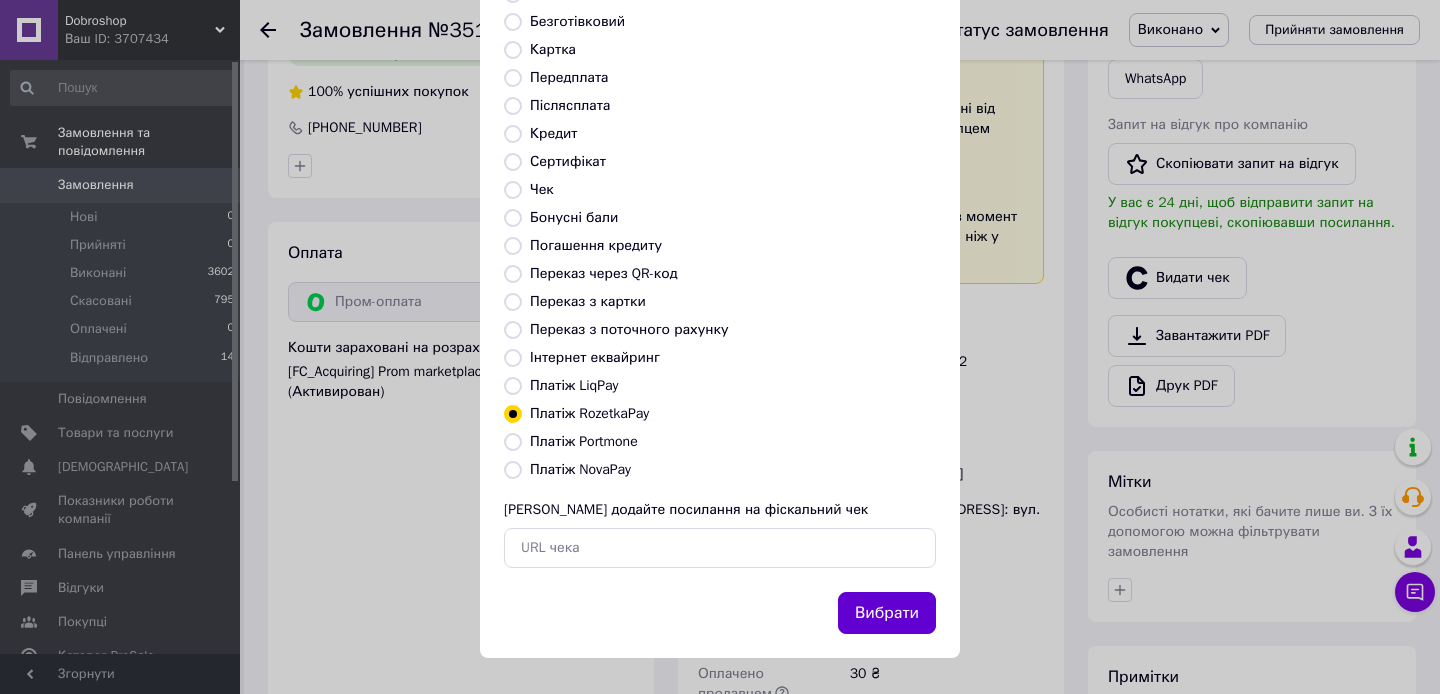 click on "Вибрати" at bounding box center [887, 613] 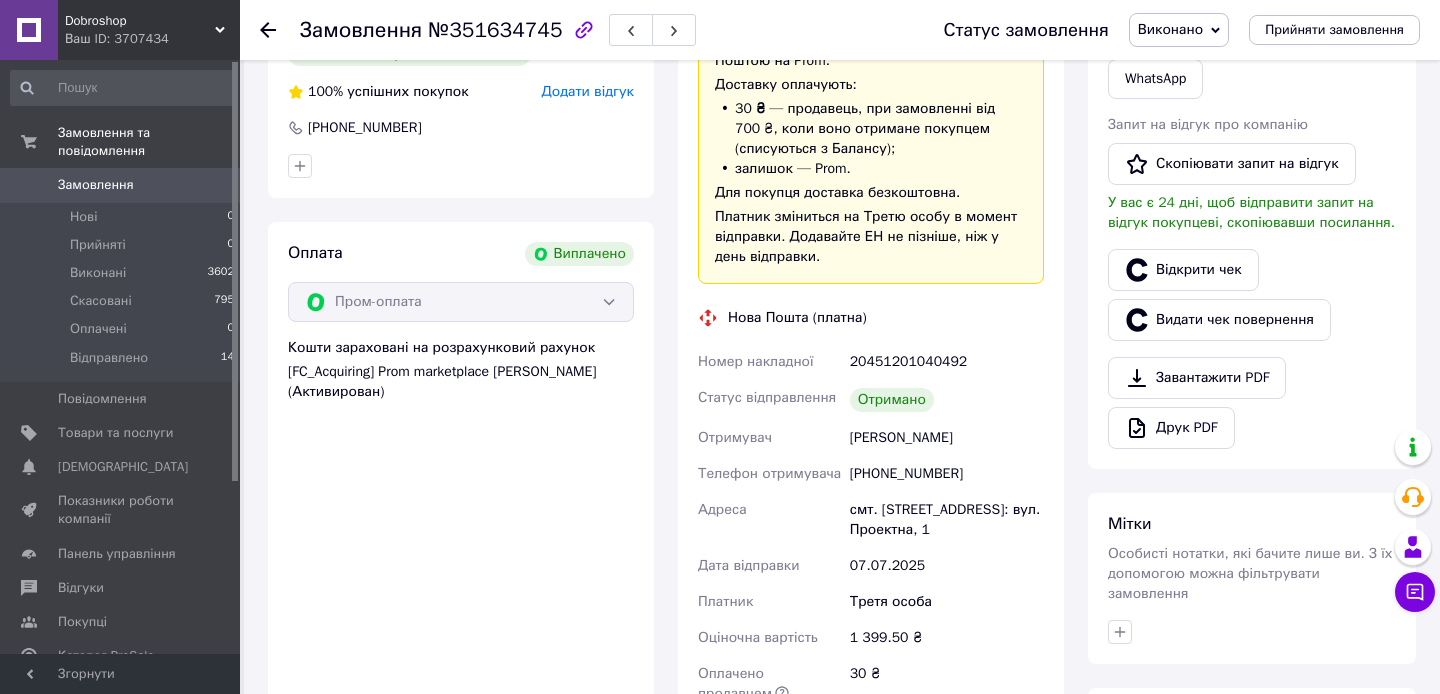 click on "Замовлення" at bounding box center [96, 185] 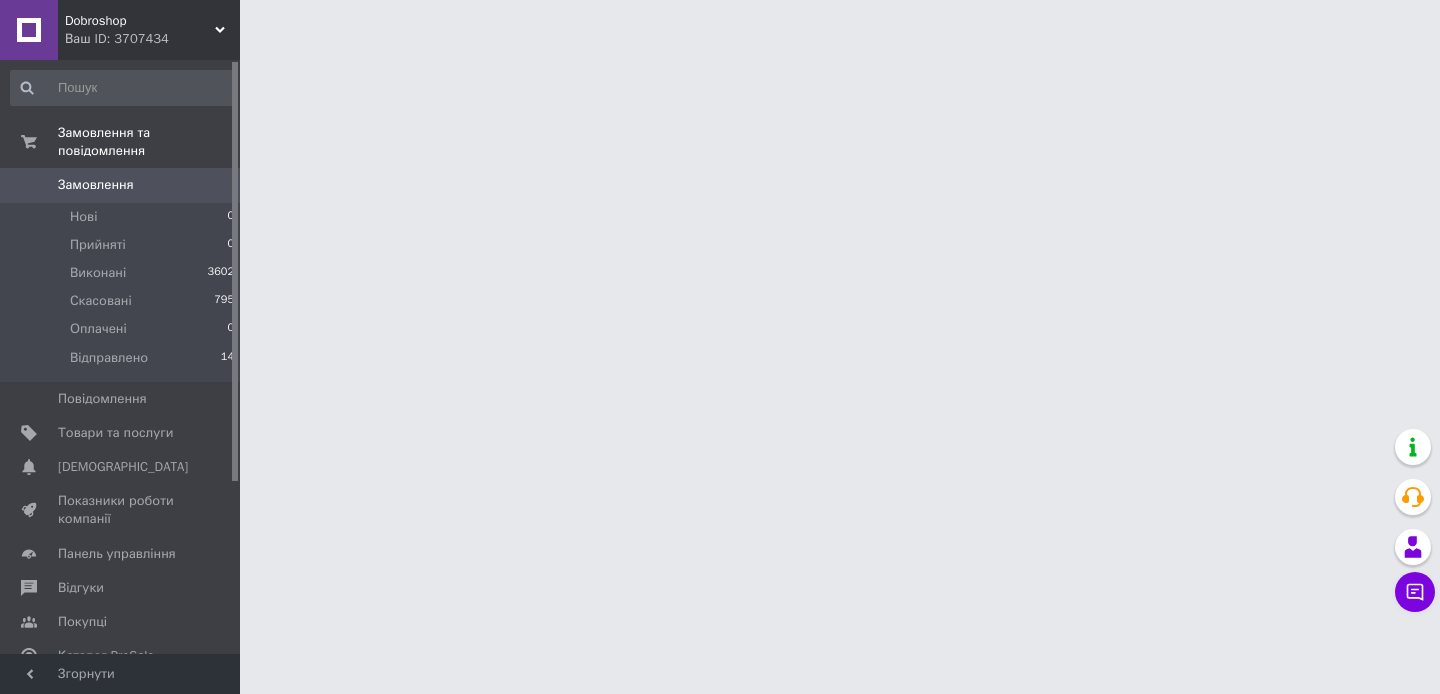 scroll, scrollTop: 0, scrollLeft: 0, axis: both 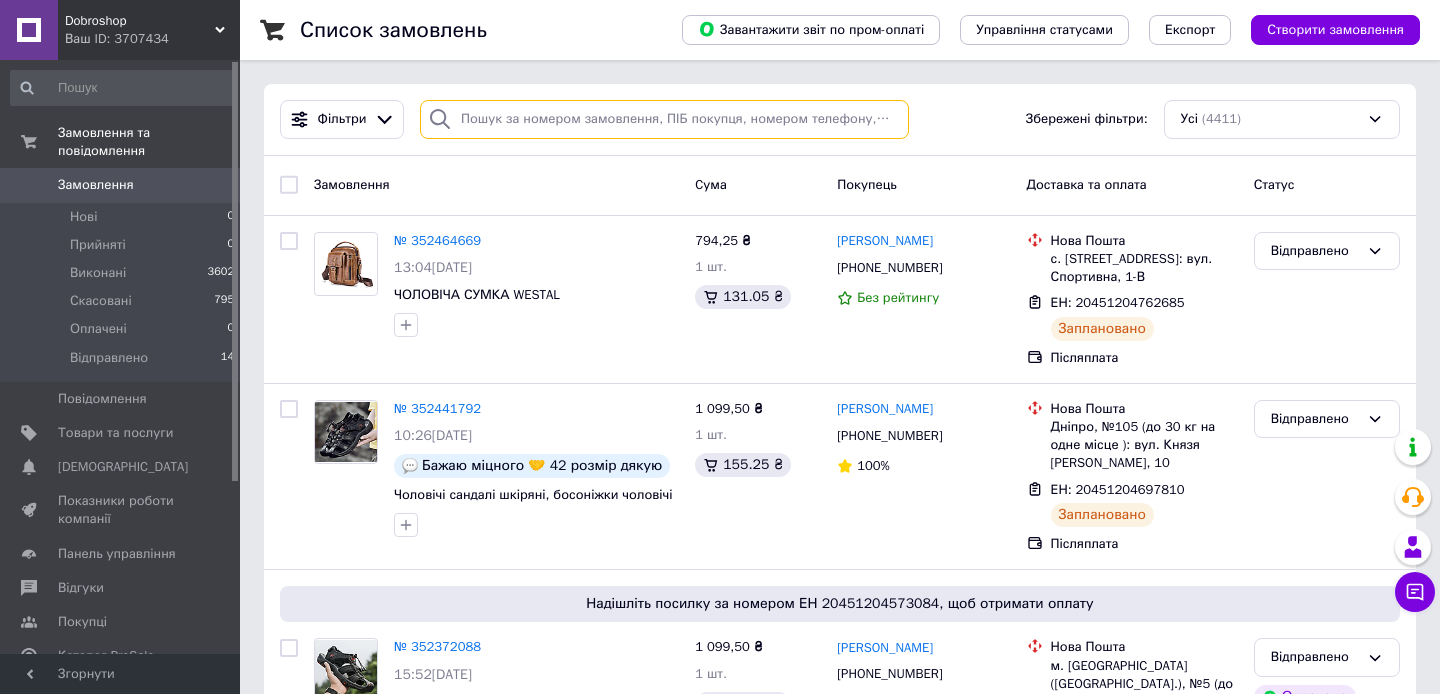 click at bounding box center [664, 119] 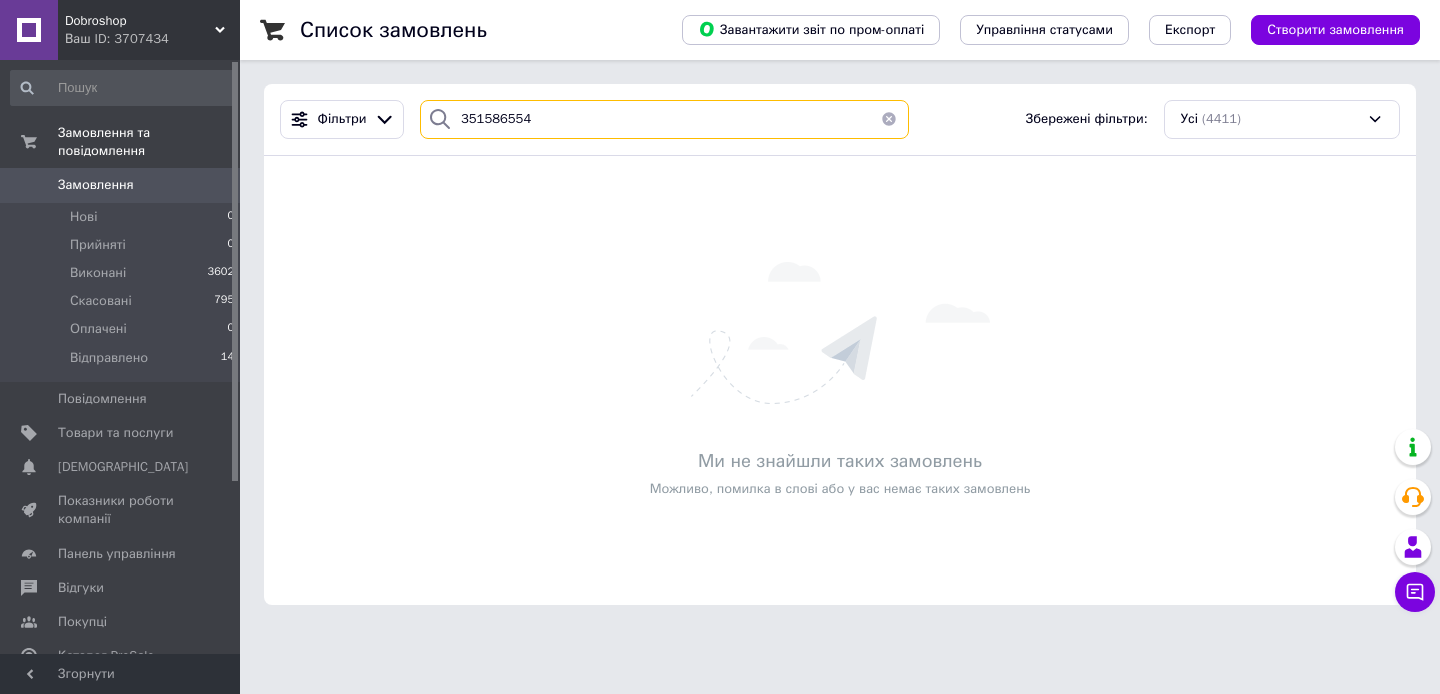 click on "351586554" at bounding box center (664, 119) 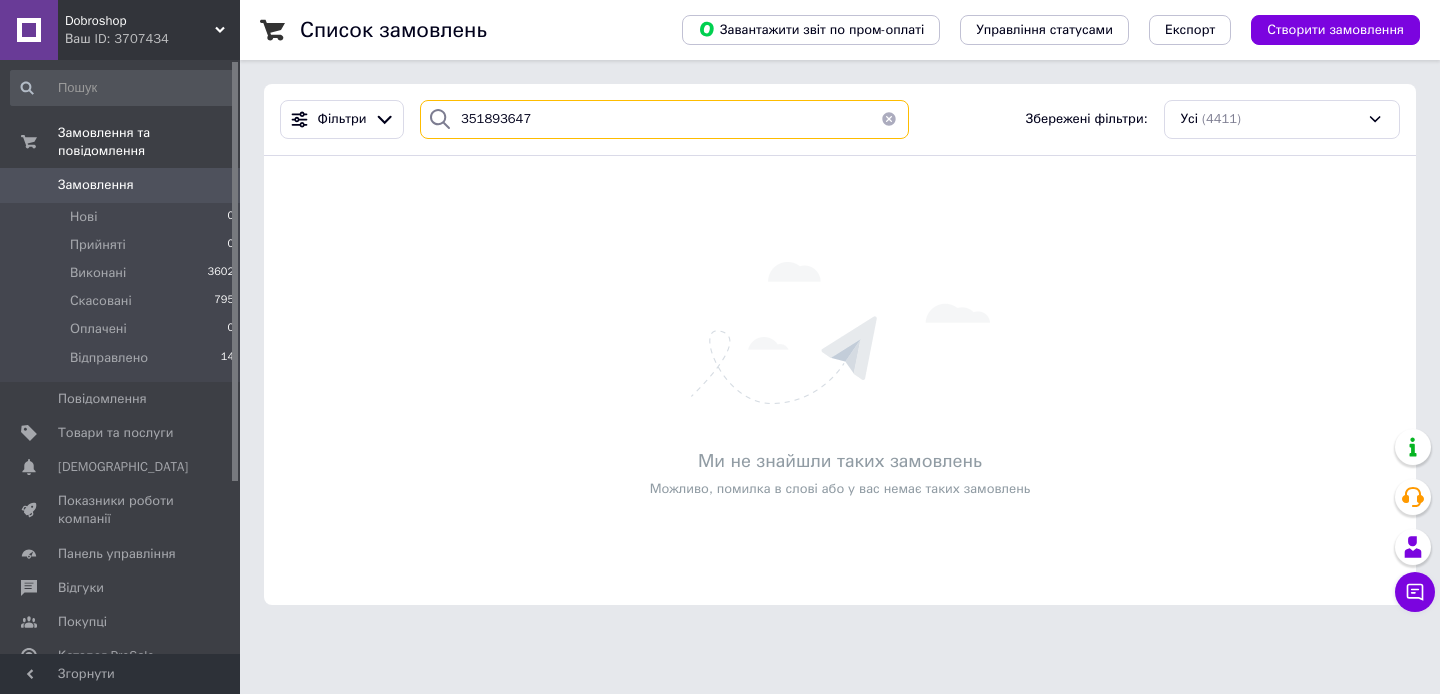 type on "351893647" 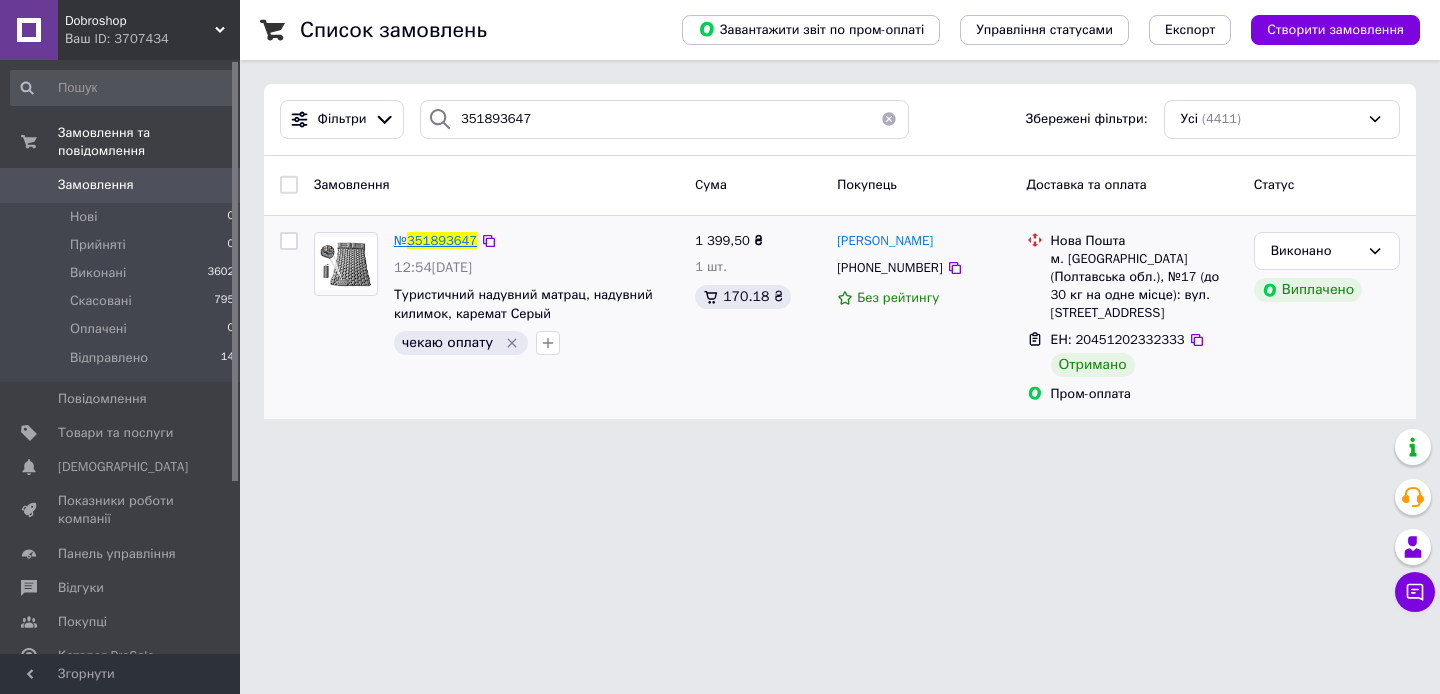 click on "351893647" at bounding box center (442, 240) 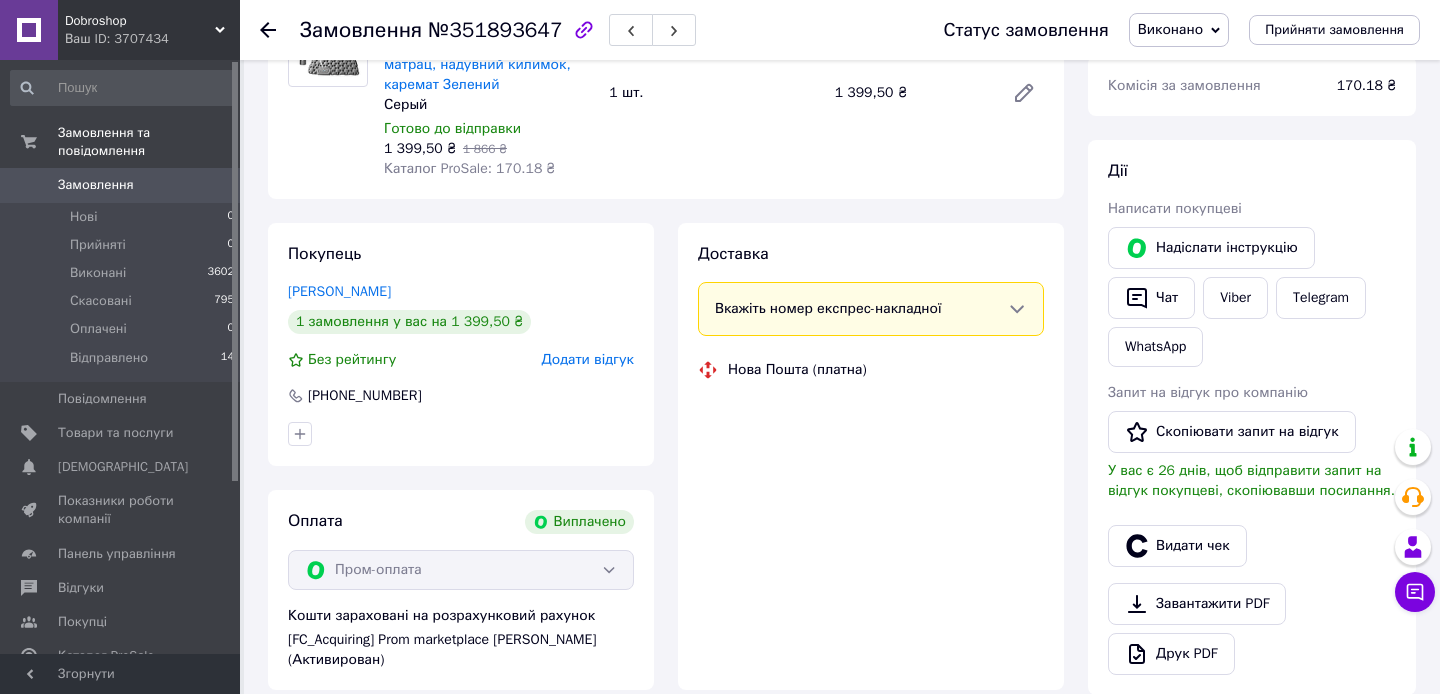 scroll, scrollTop: 227, scrollLeft: 0, axis: vertical 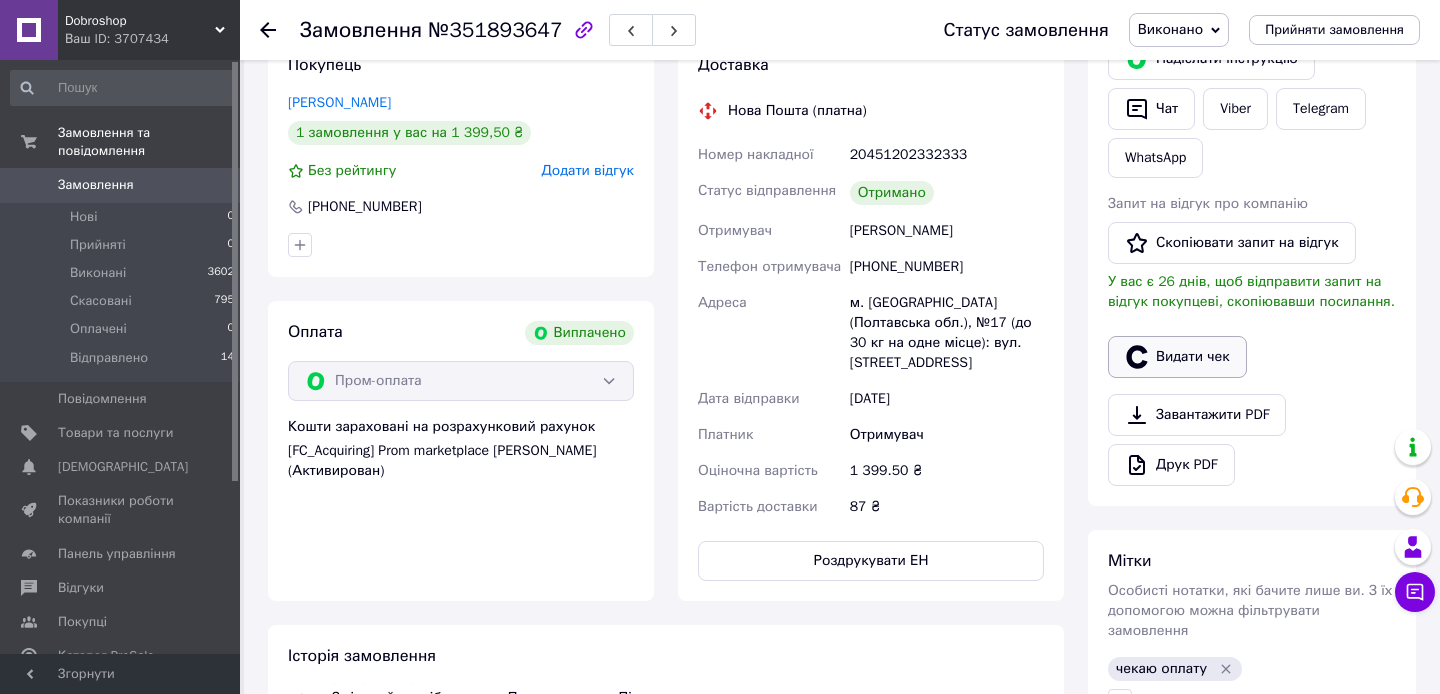 click on "Видати чек" at bounding box center [1177, 357] 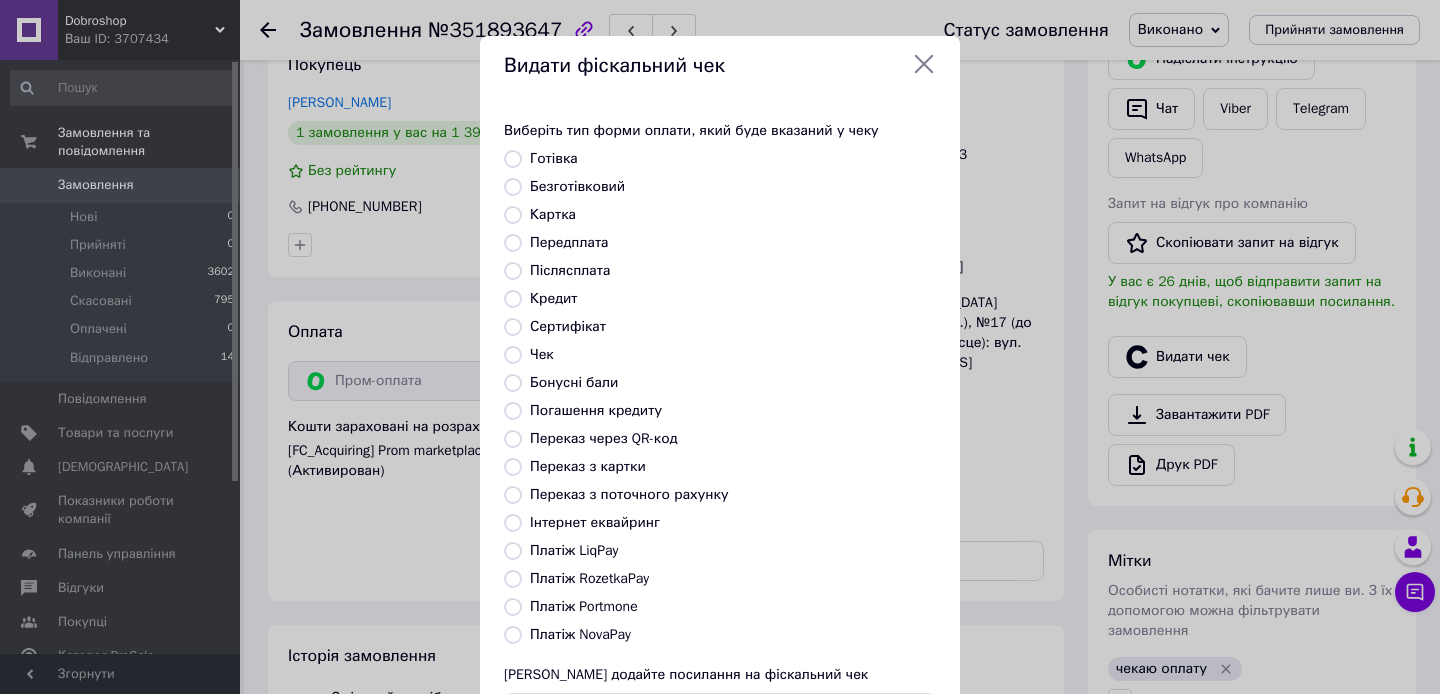 click on "Платіж RozetkaPay" at bounding box center [589, 578] 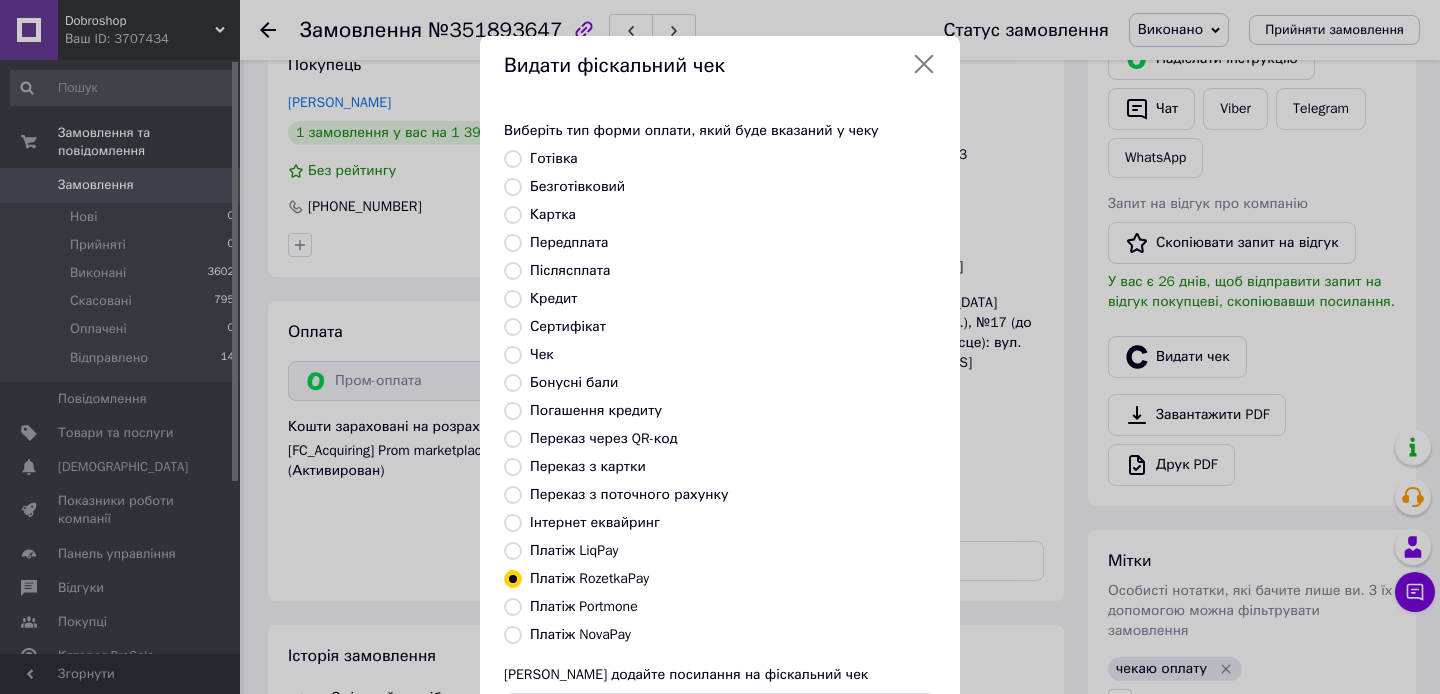 scroll, scrollTop: 165, scrollLeft: 0, axis: vertical 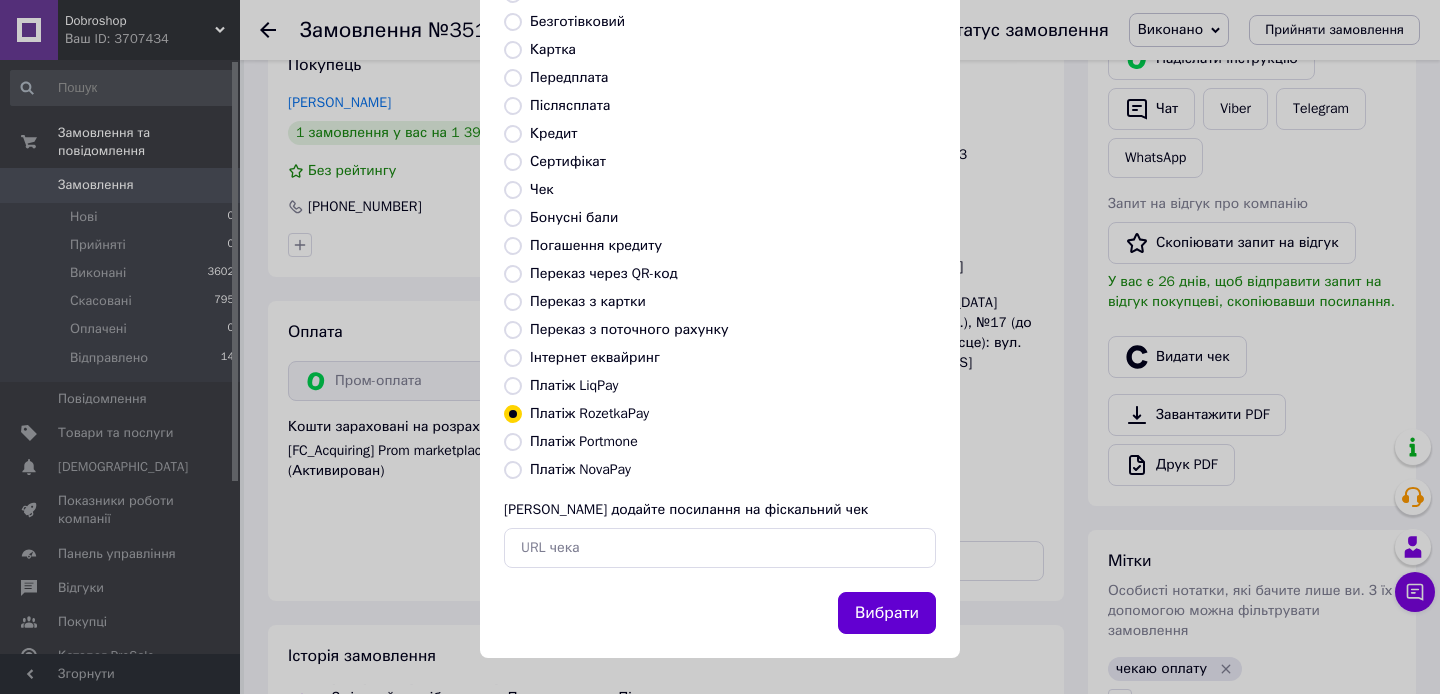 click on "Вибрати" at bounding box center [887, 613] 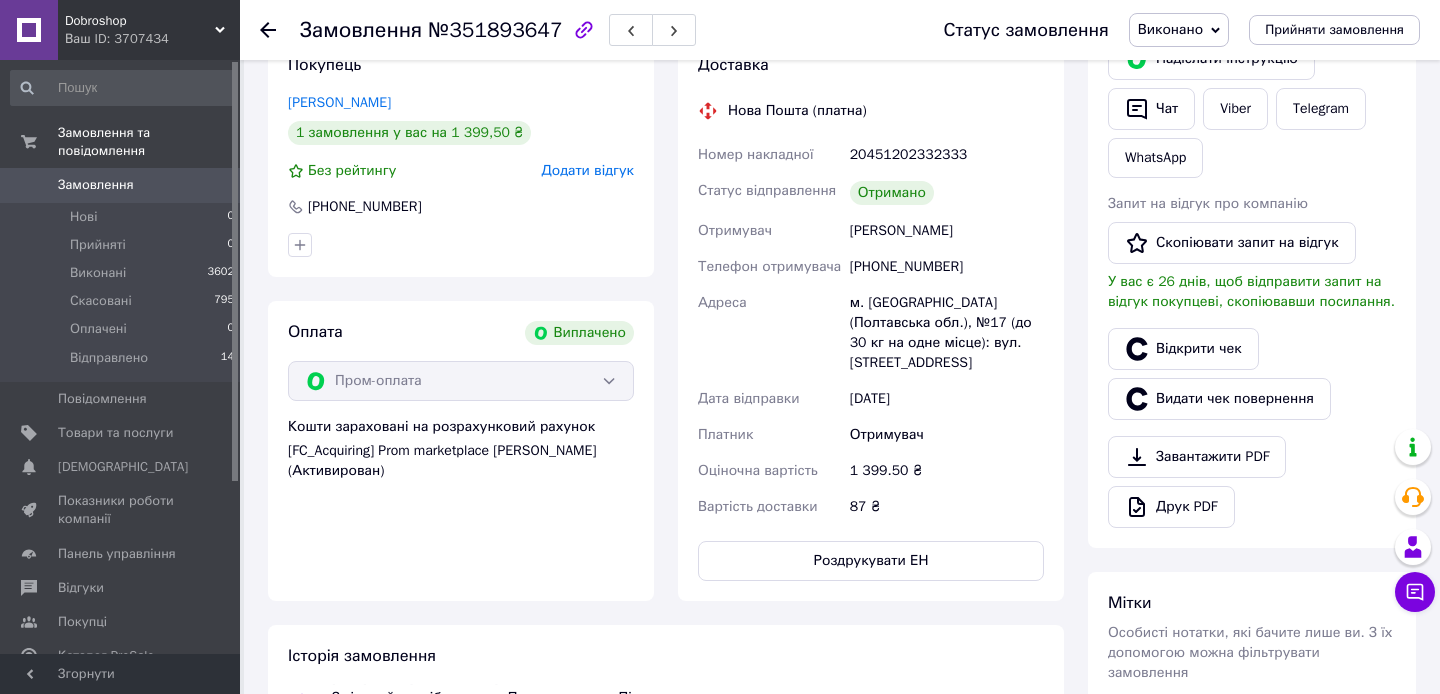click on "0" at bounding box center (212, 185) 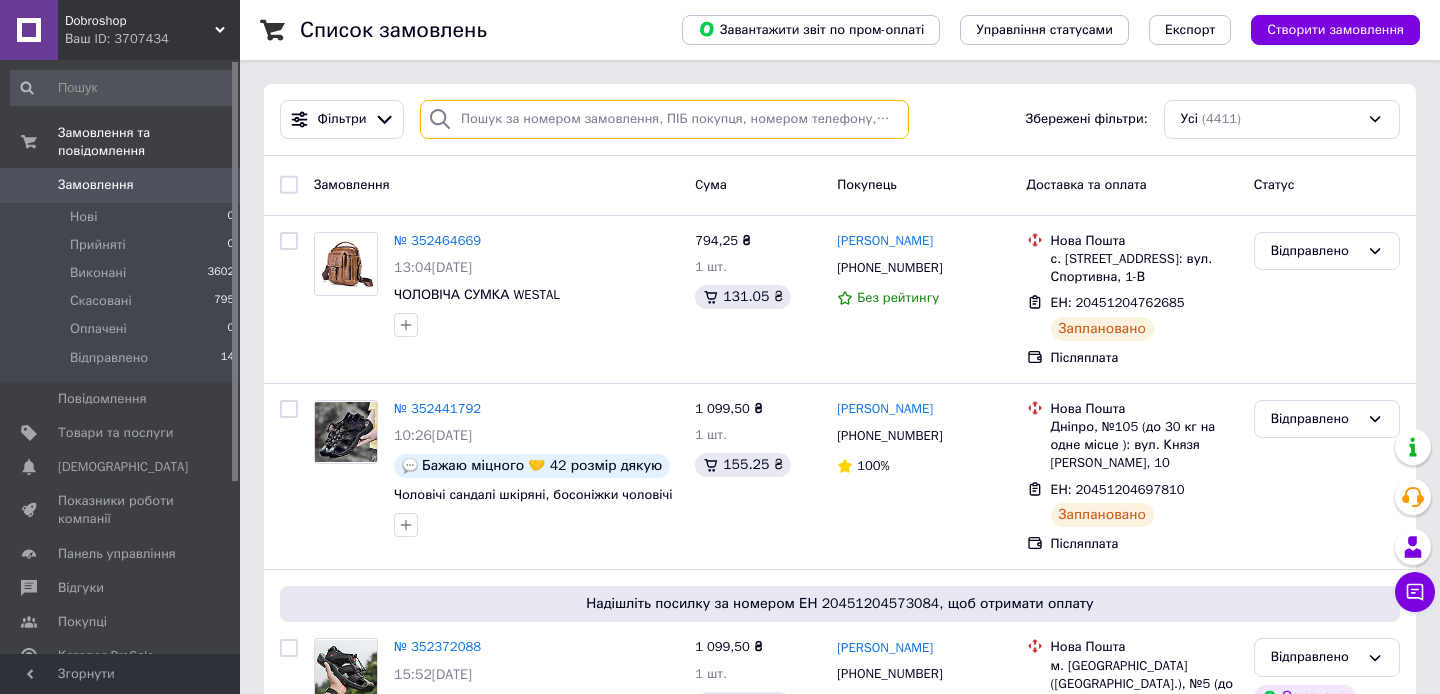 click at bounding box center (664, 119) 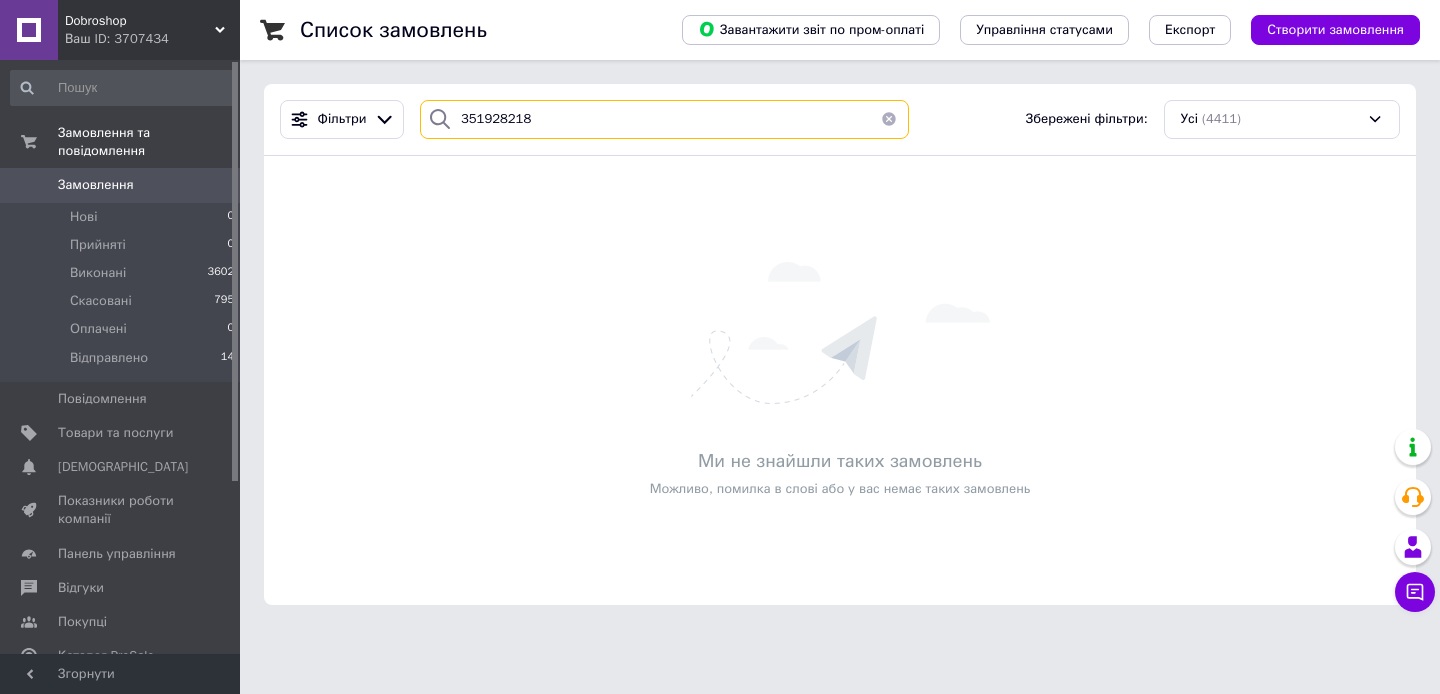 click on "351928218" at bounding box center (664, 119) 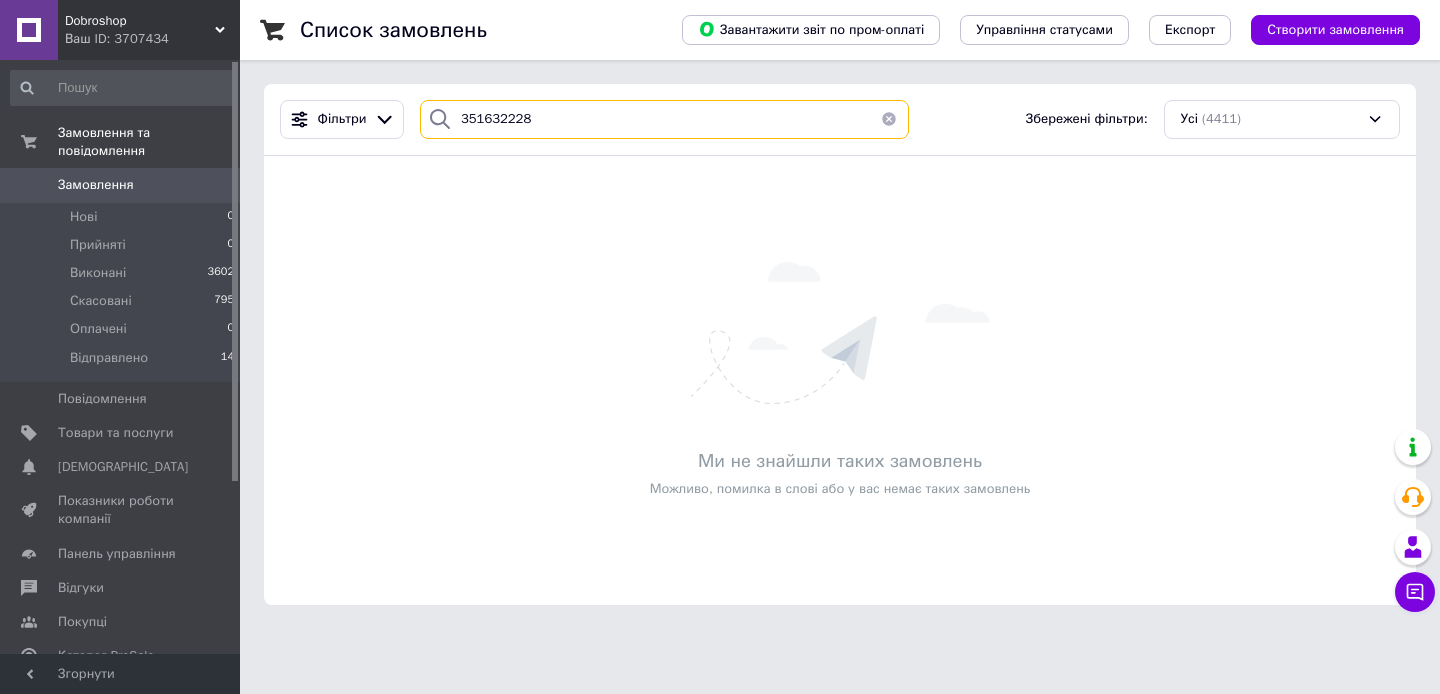 type on "351632228" 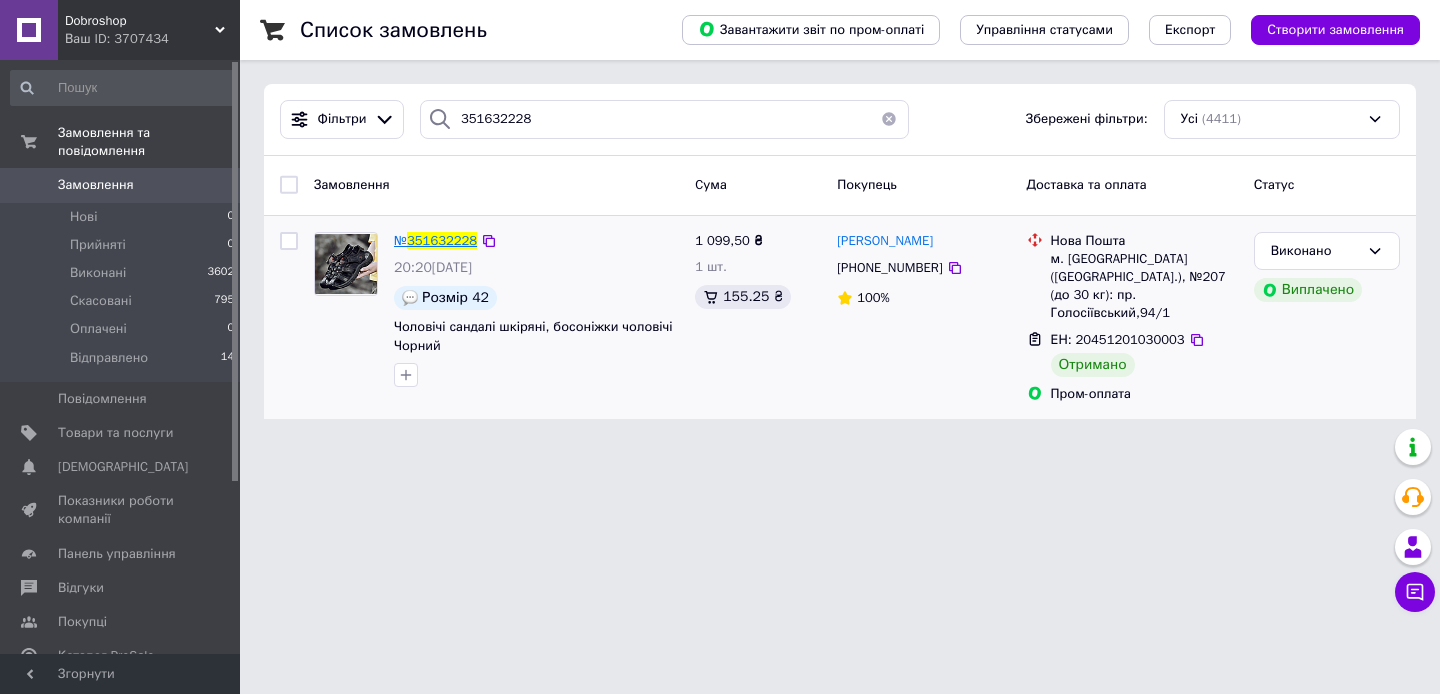 click on "351632228" at bounding box center (442, 240) 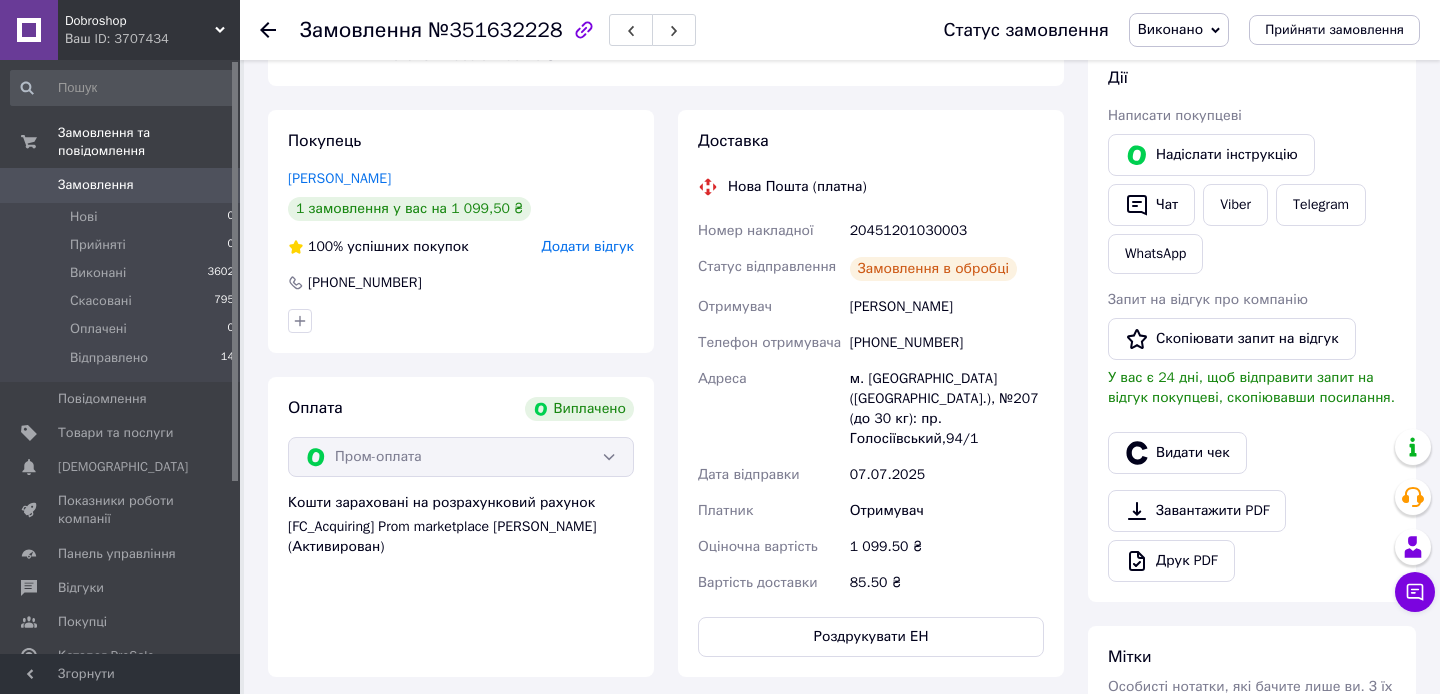 scroll, scrollTop: 346, scrollLeft: 0, axis: vertical 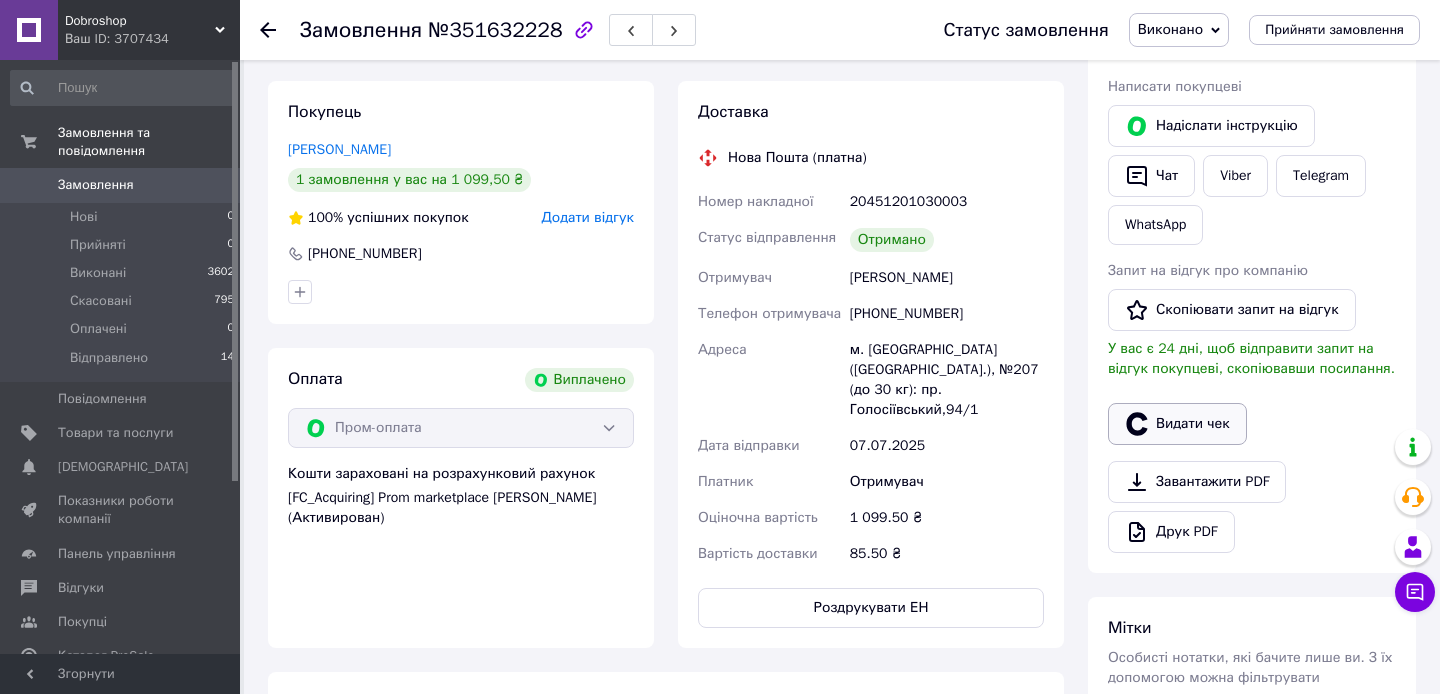 click on "Видати чек" at bounding box center [1177, 424] 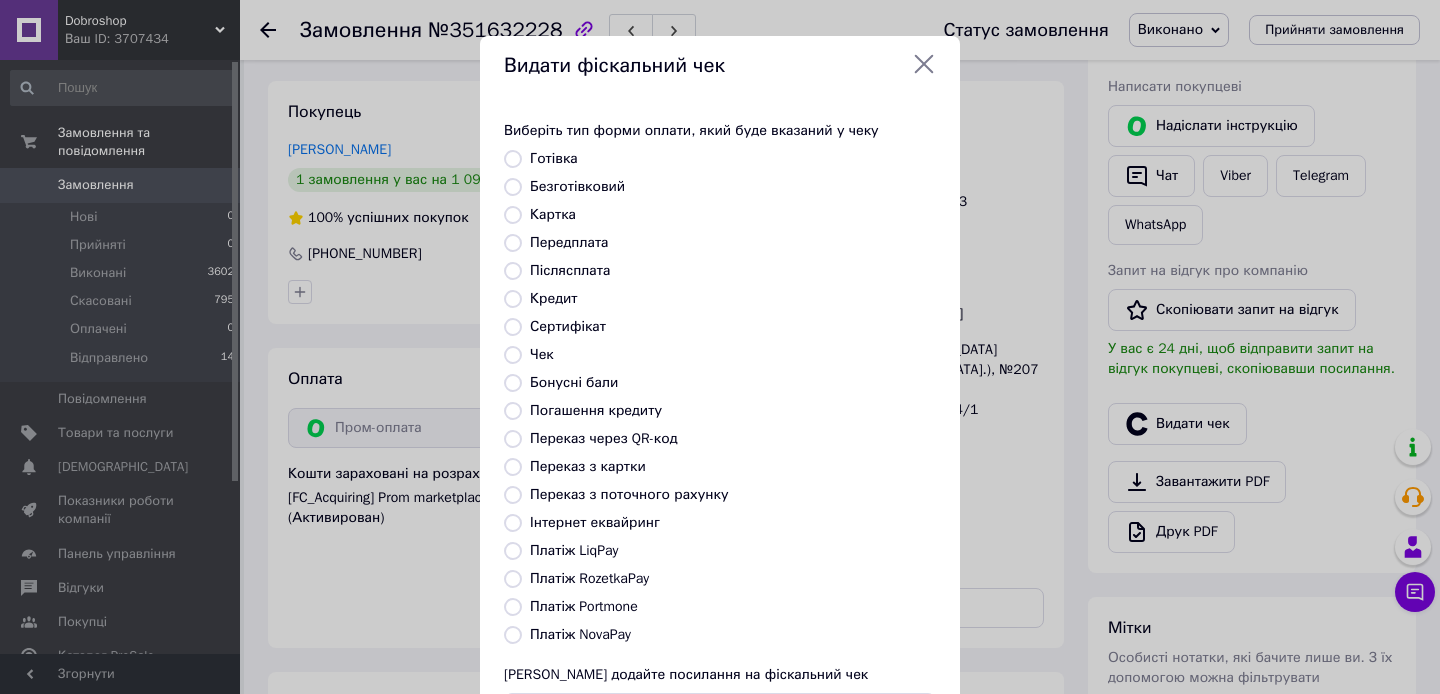 click on "Платіж RozetkaPay" at bounding box center (733, 579) 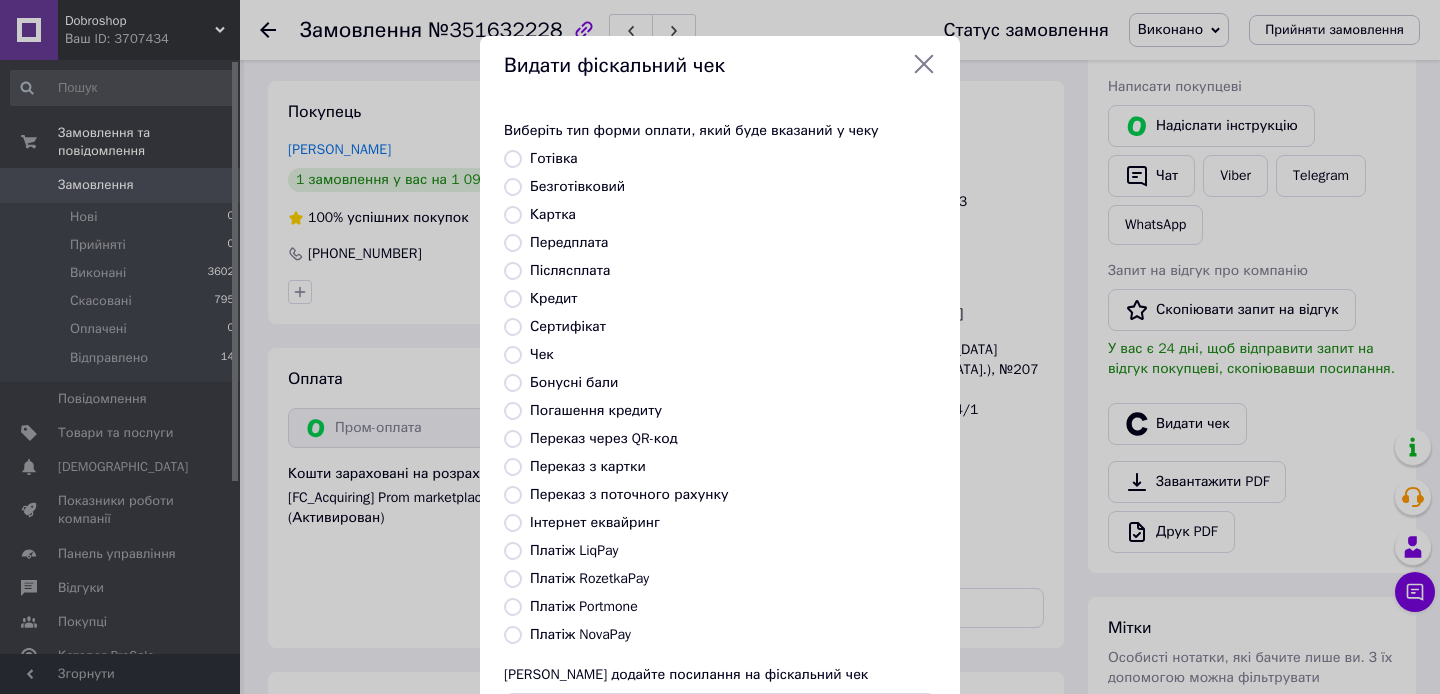 radio on "true" 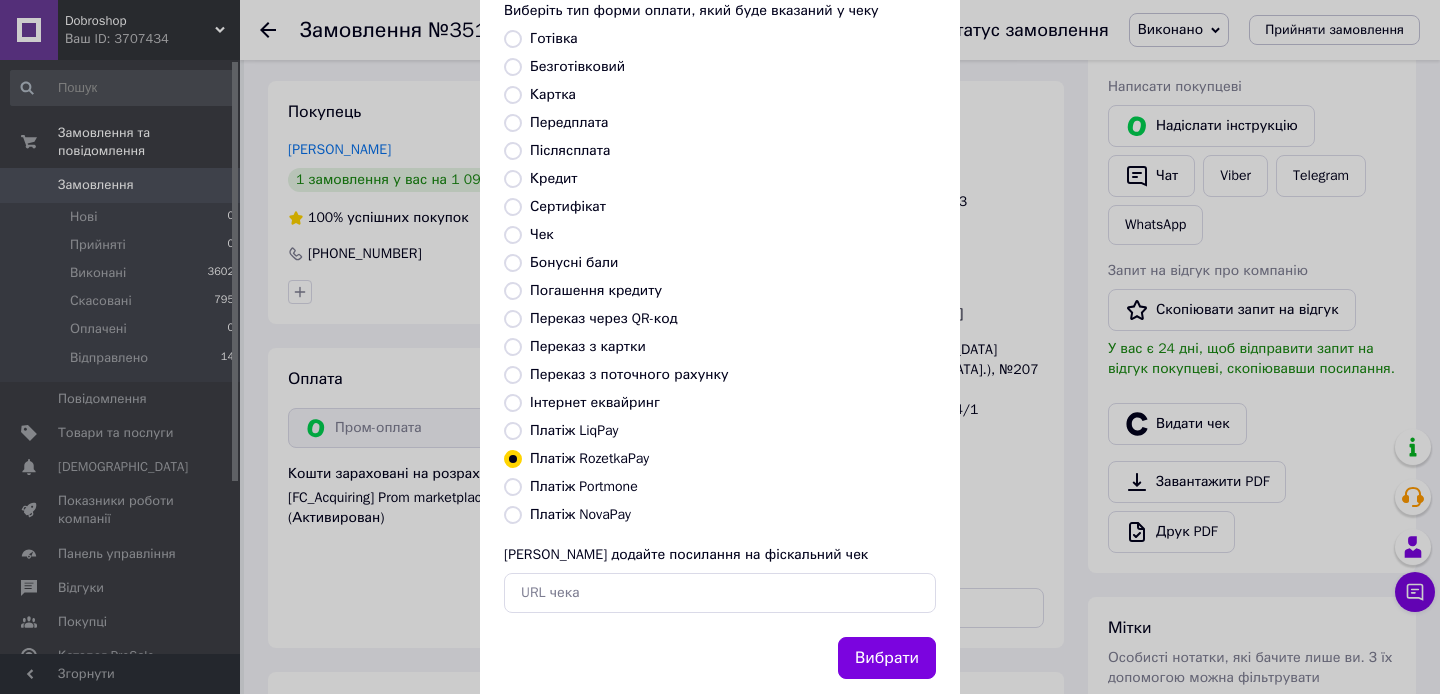 scroll, scrollTop: 165, scrollLeft: 0, axis: vertical 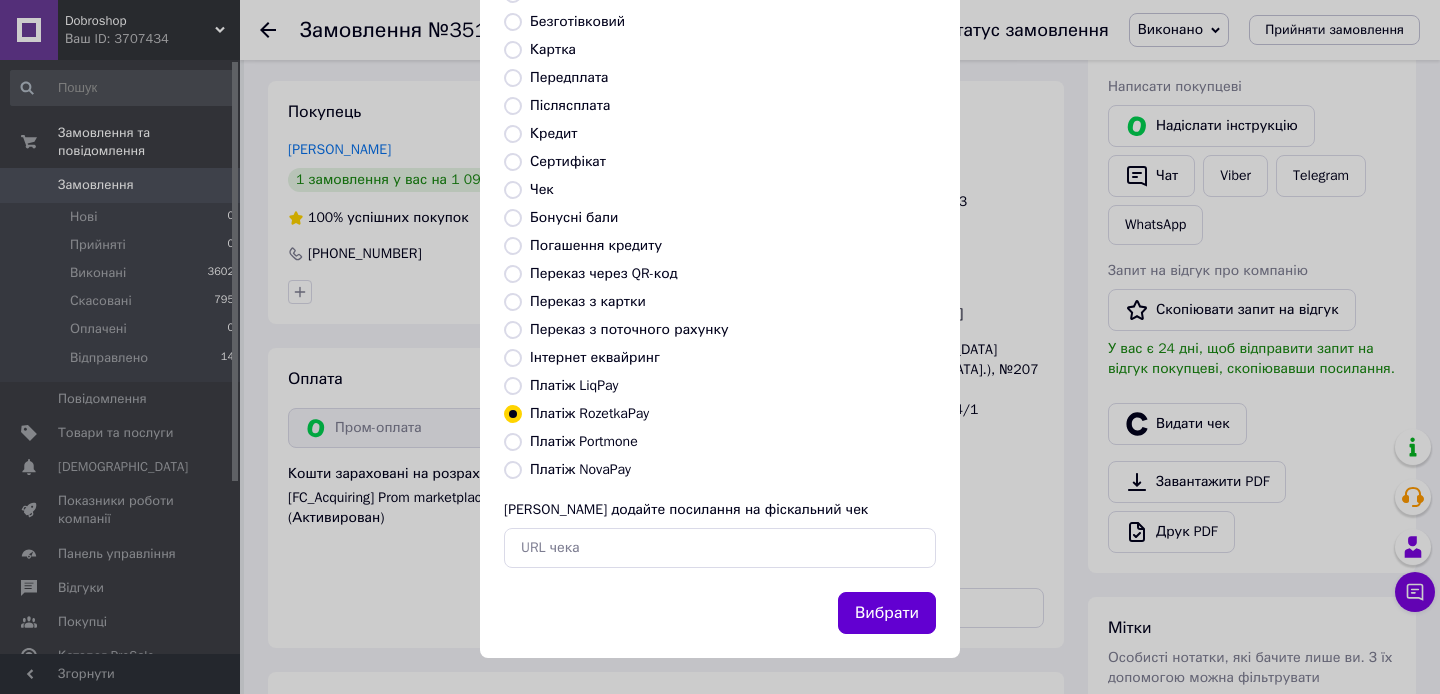 click on "Вибрати" at bounding box center (887, 613) 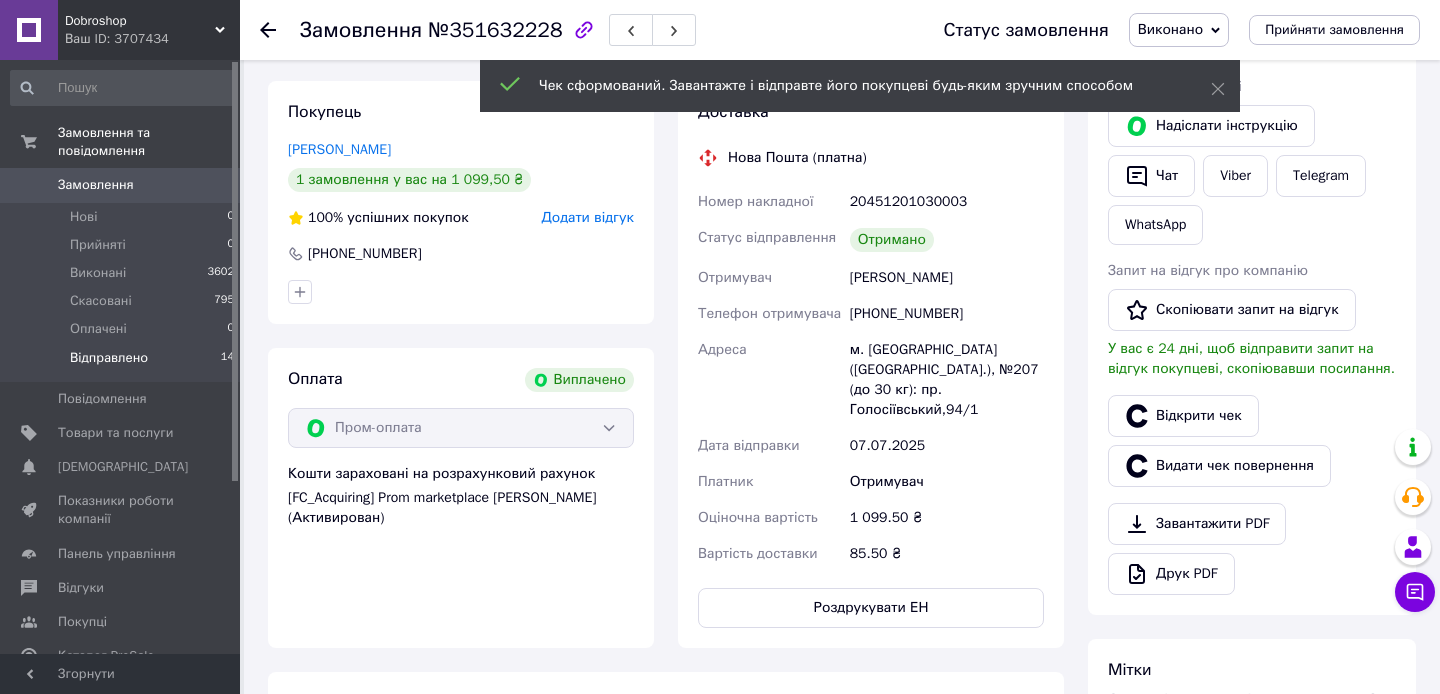 click on "Відправлено 14" at bounding box center (123, 363) 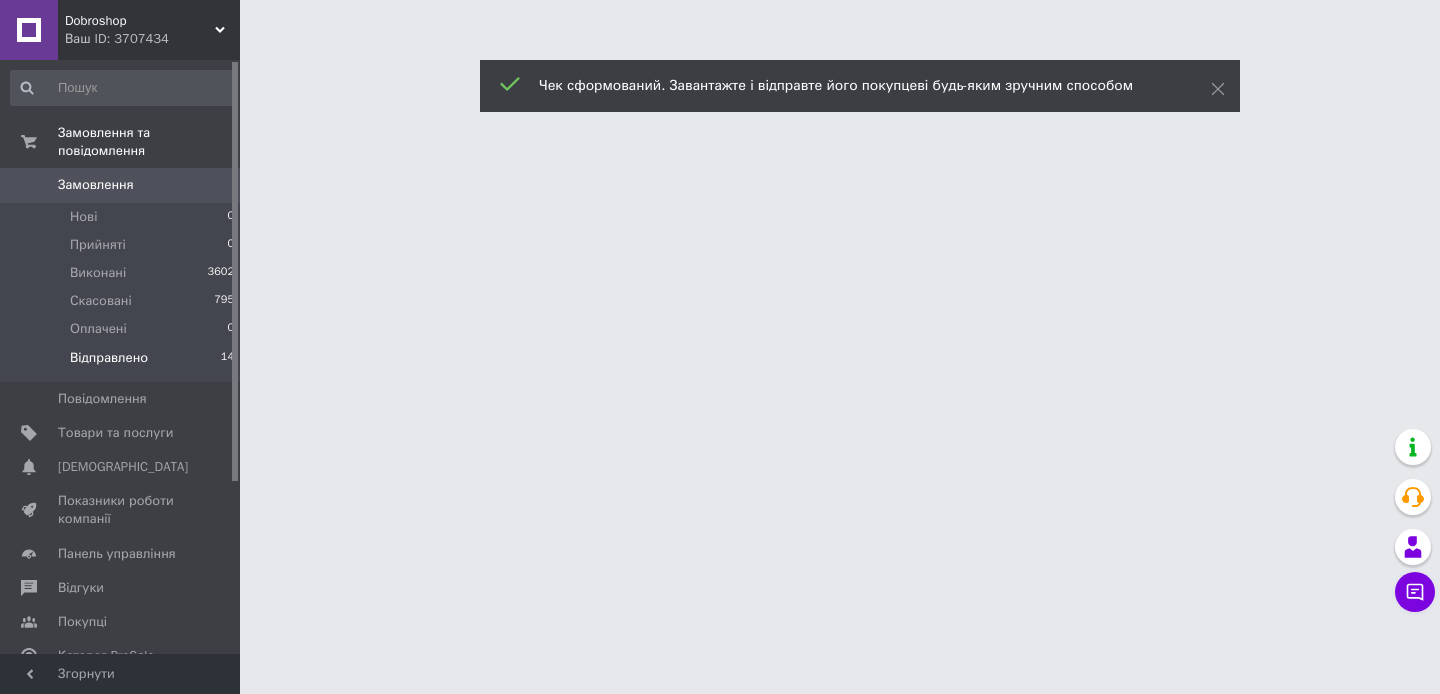 scroll, scrollTop: 0, scrollLeft: 0, axis: both 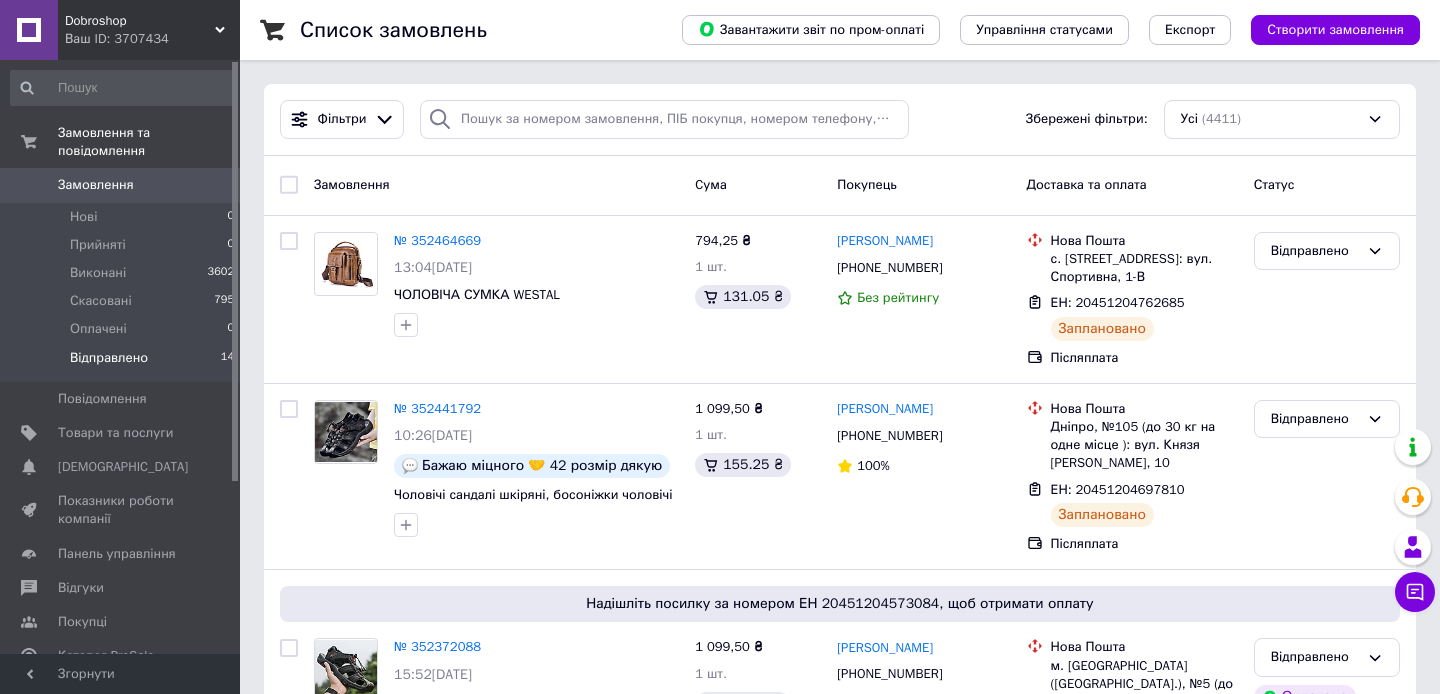 click on "Відправлено 14" at bounding box center (123, 363) 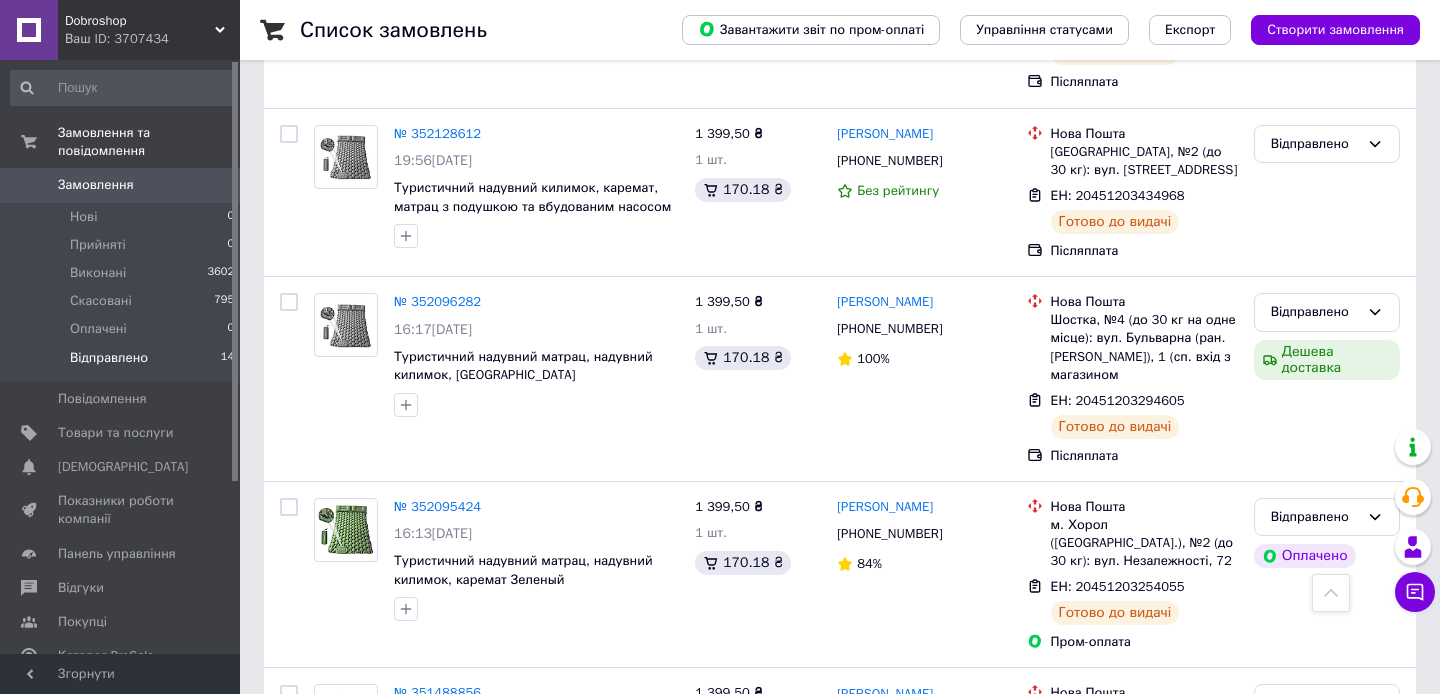 scroll, scrollTop: 2334, scrollLeft: 0, axis: vertical 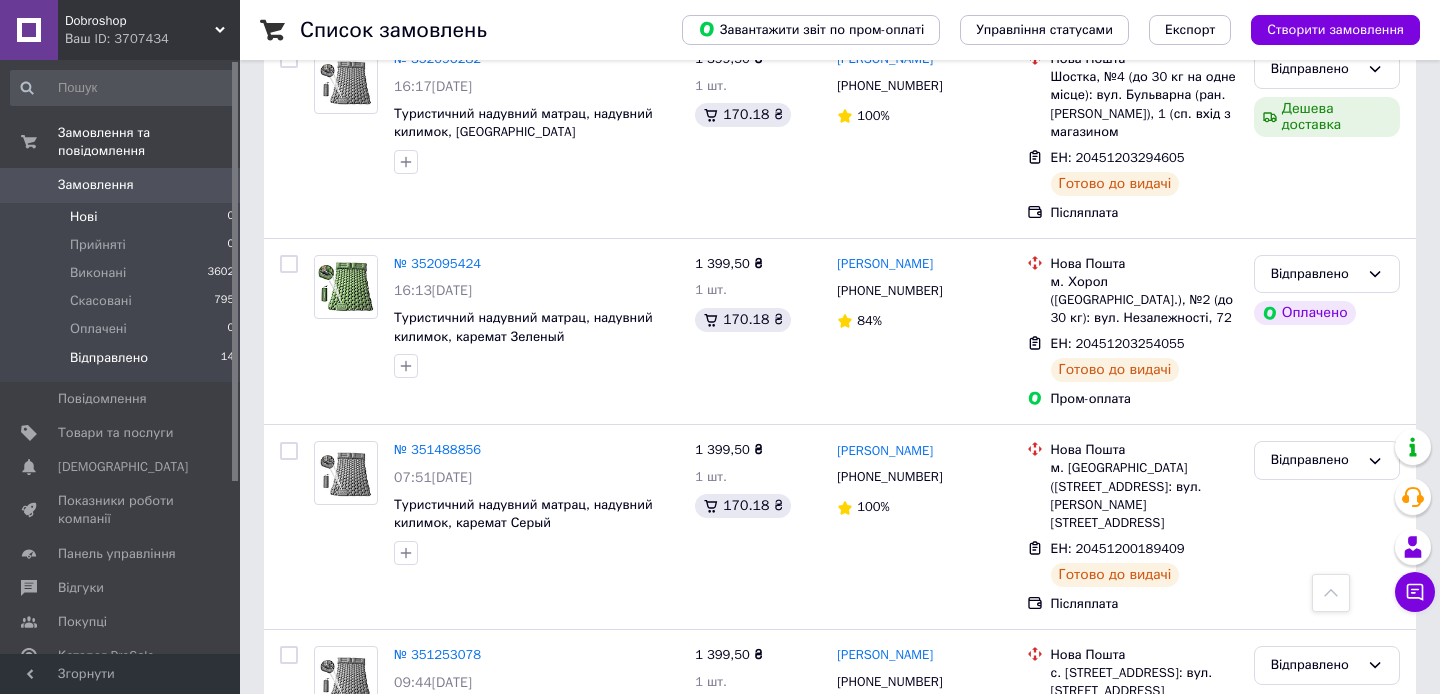 click on "Нові 0" at bounding box center [123, 217] 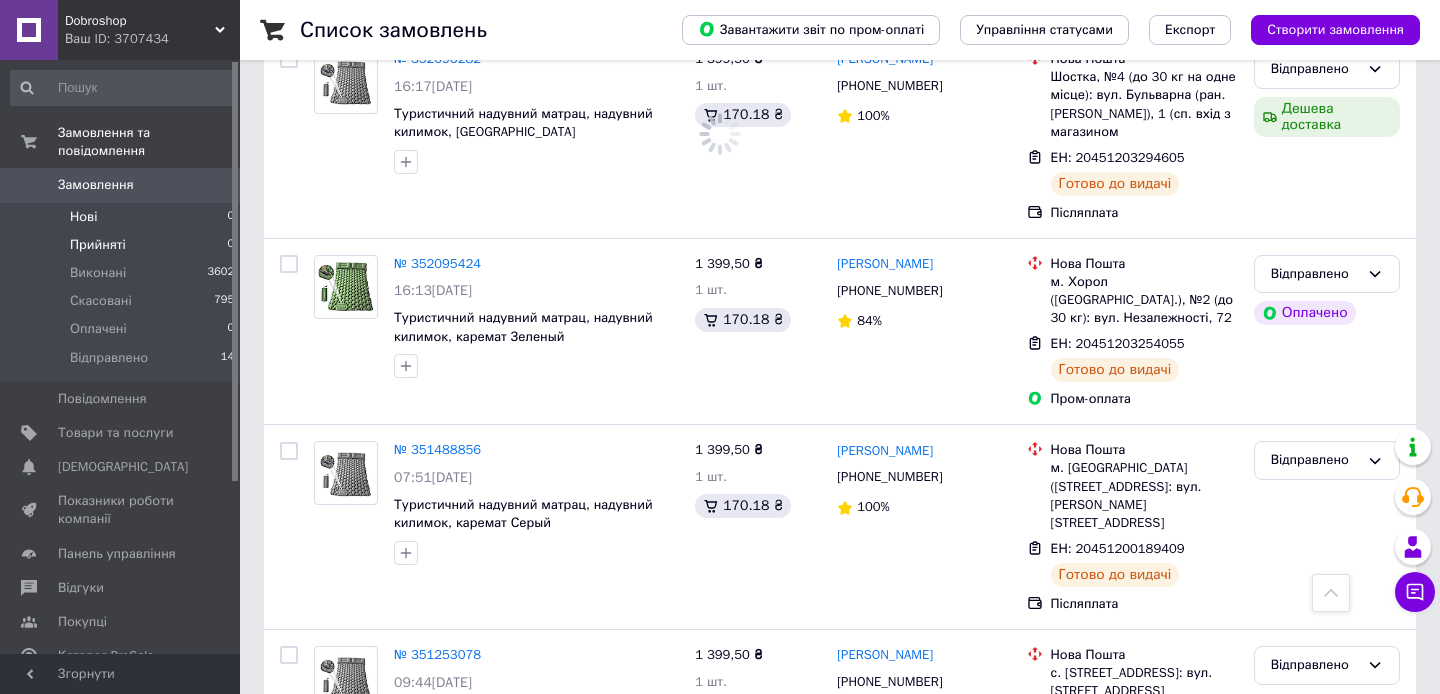 scroll, scrollTop: 0, scrollLeft: 0, axis: both 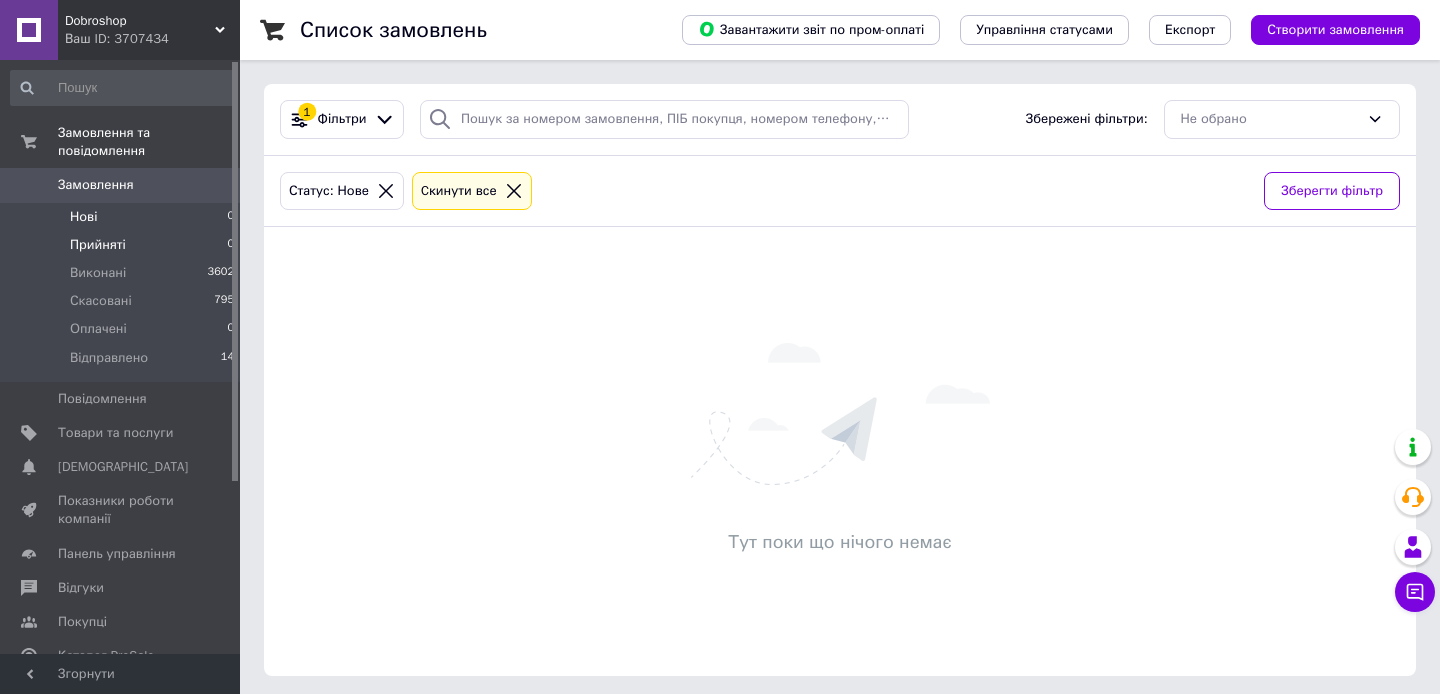 click on "Прийняті 0" at bounding box center (123, 245) 